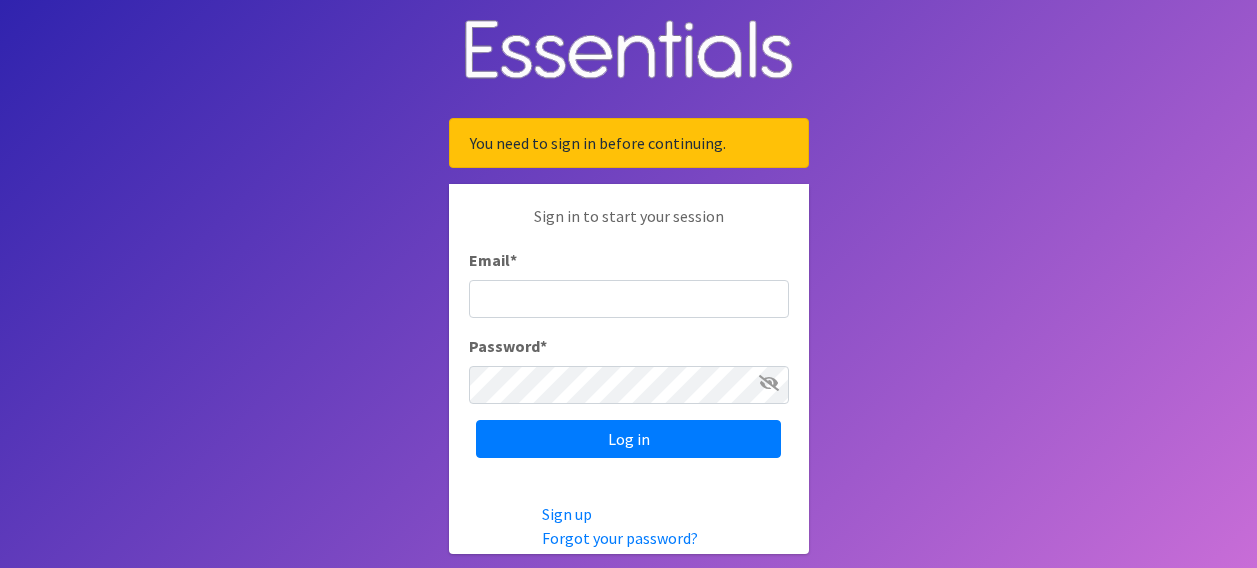 scroll, scrollTop: 0, scrollLeft: 0, axis: both 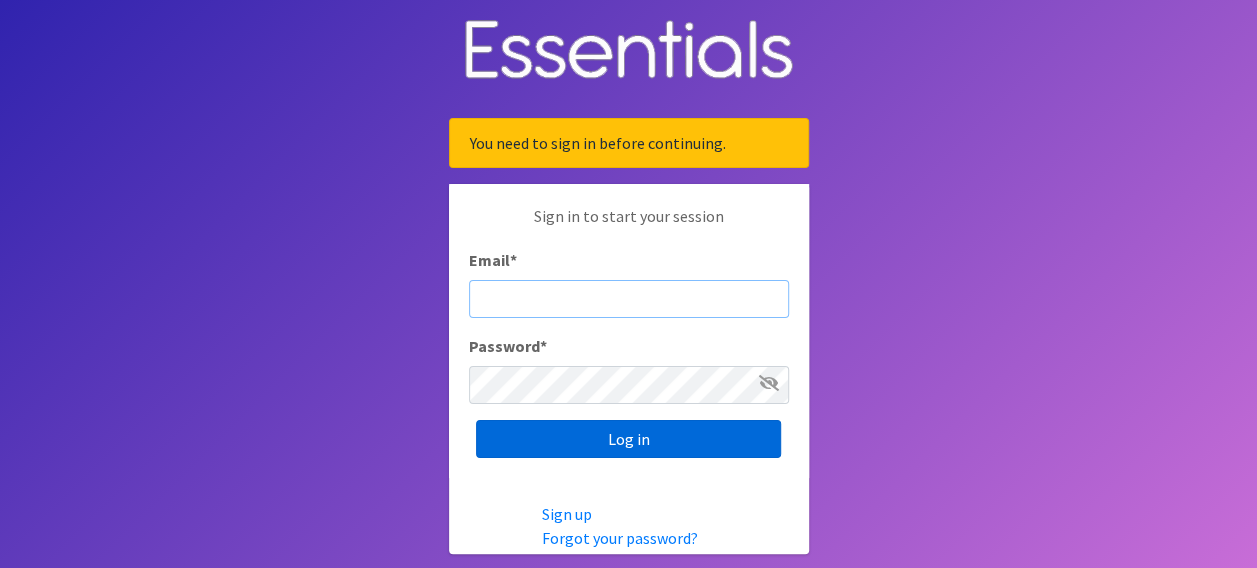 type on "[EMAIL]" 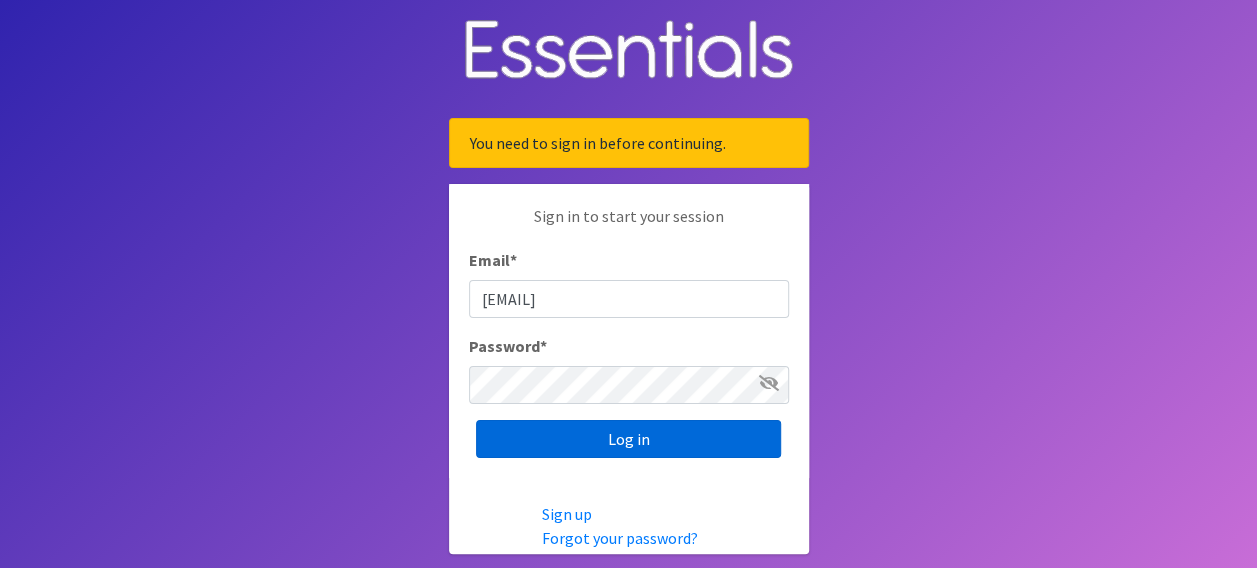 click on "Log in" at bounding box center (628, 439) 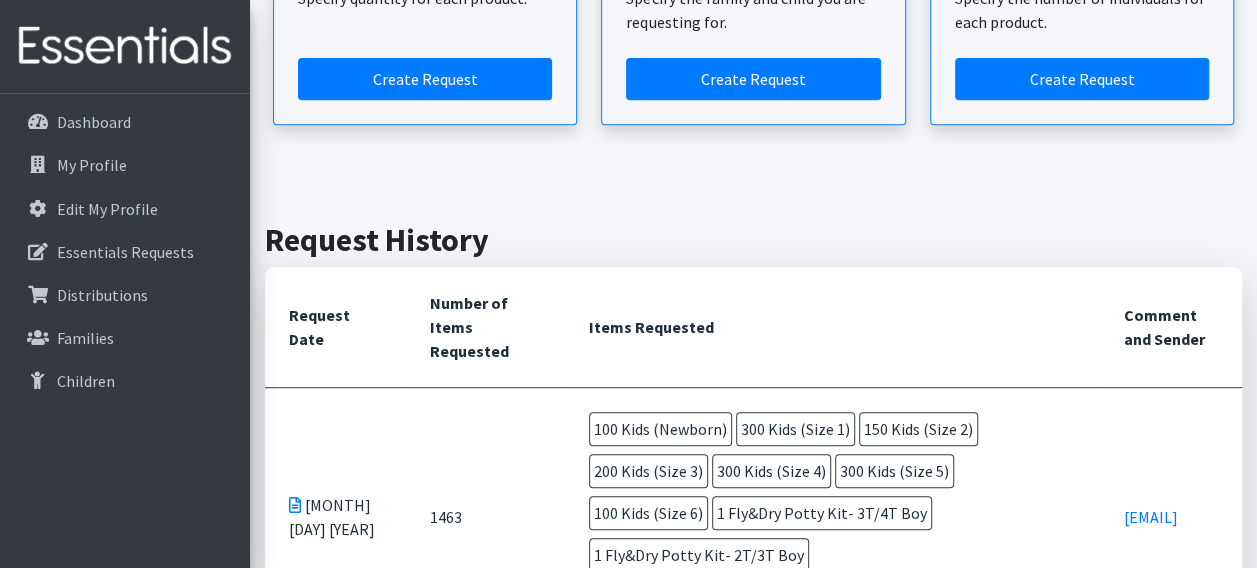 scroll, scrollTop: 396, scrollLeft: 0, axis: vertical 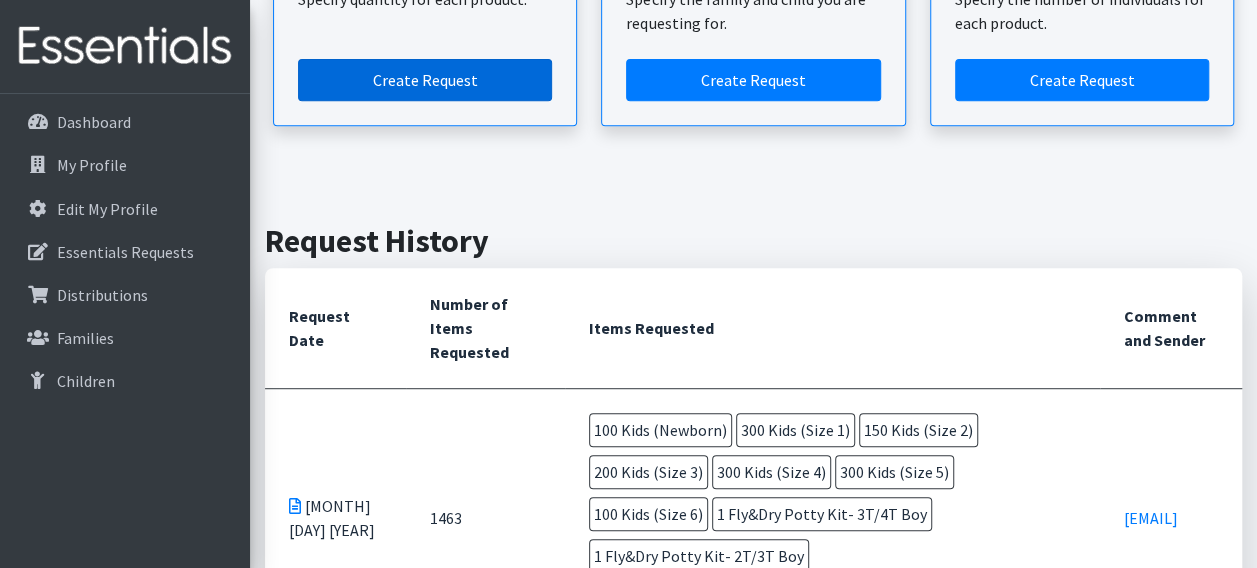 click on "Create Request" at bounding box center (425, 80) 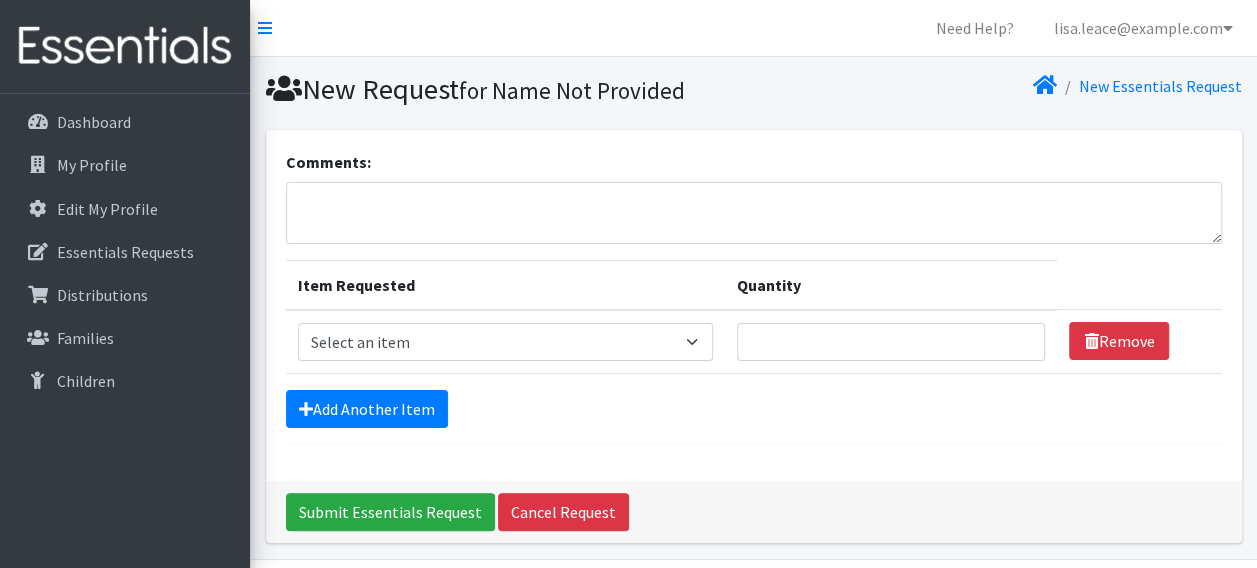 scroll, scrollTop: 62, scrollLeft: 0, axis: vertical 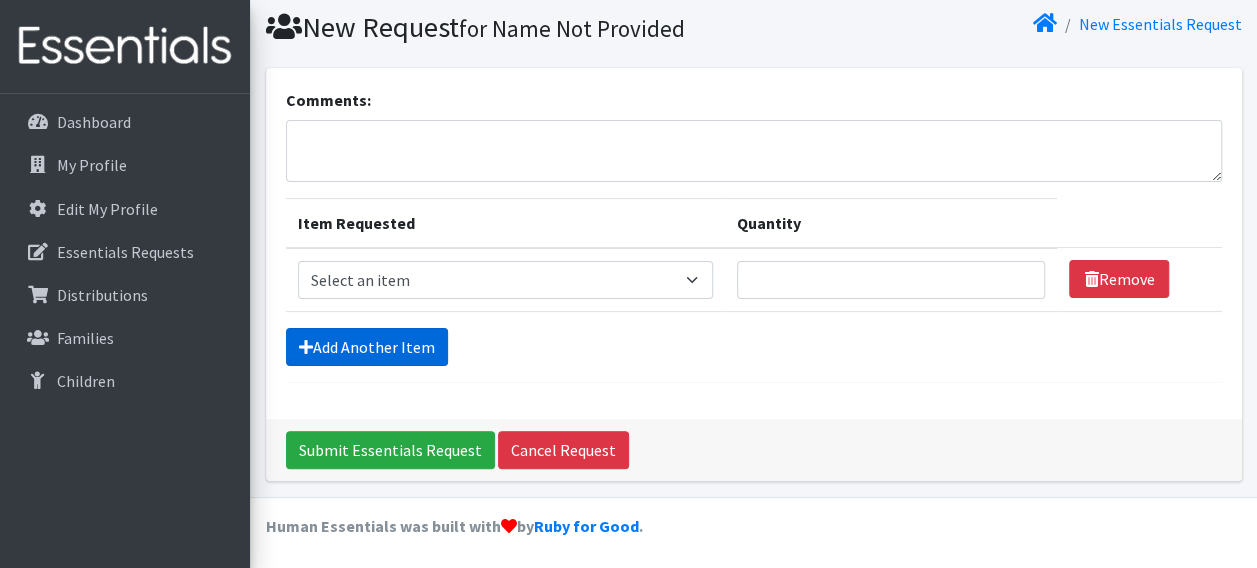 click on "Add Another Item" at bounding box center (367, 347) 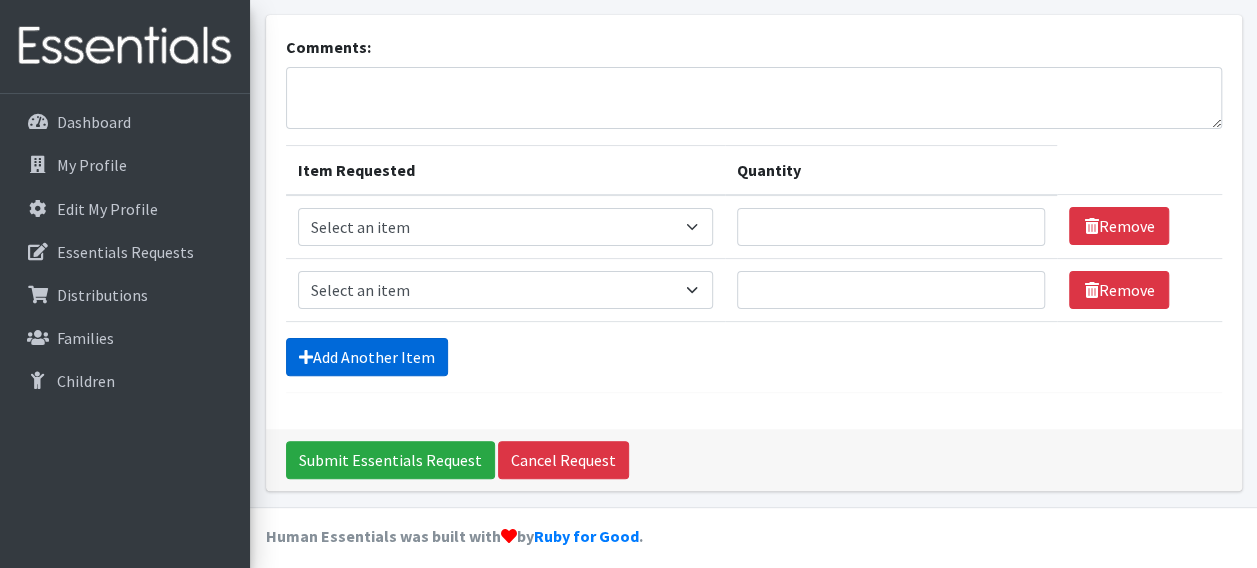 scroll, scrollTop: 125, scrollLeft: 0, axis: vertical 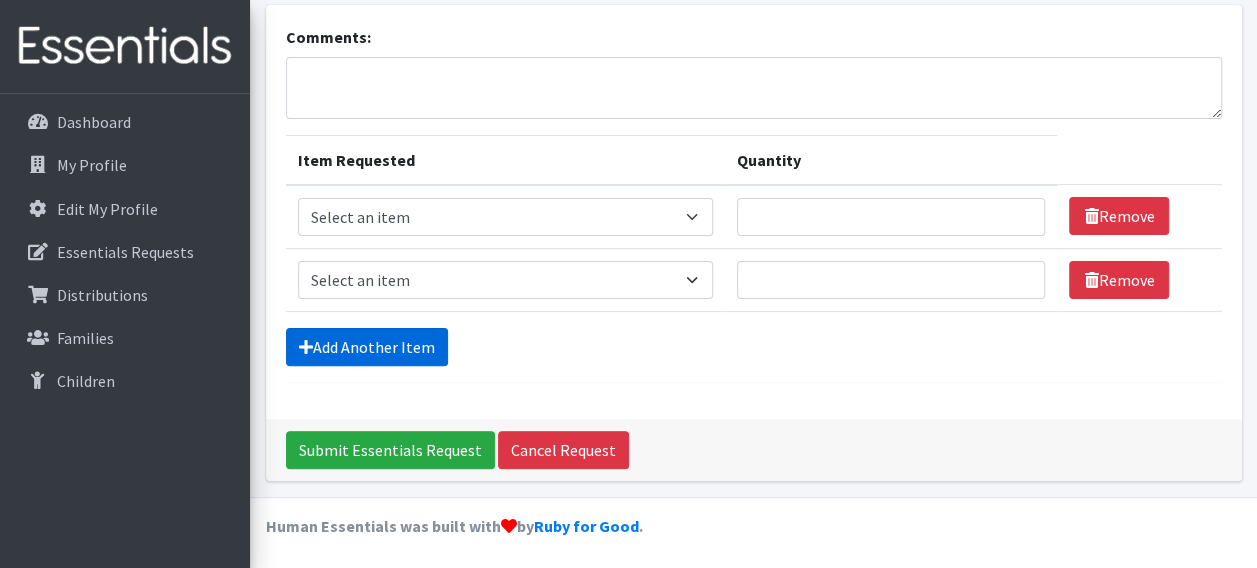click on "Add Another Item" at bounding box center (367, 347) 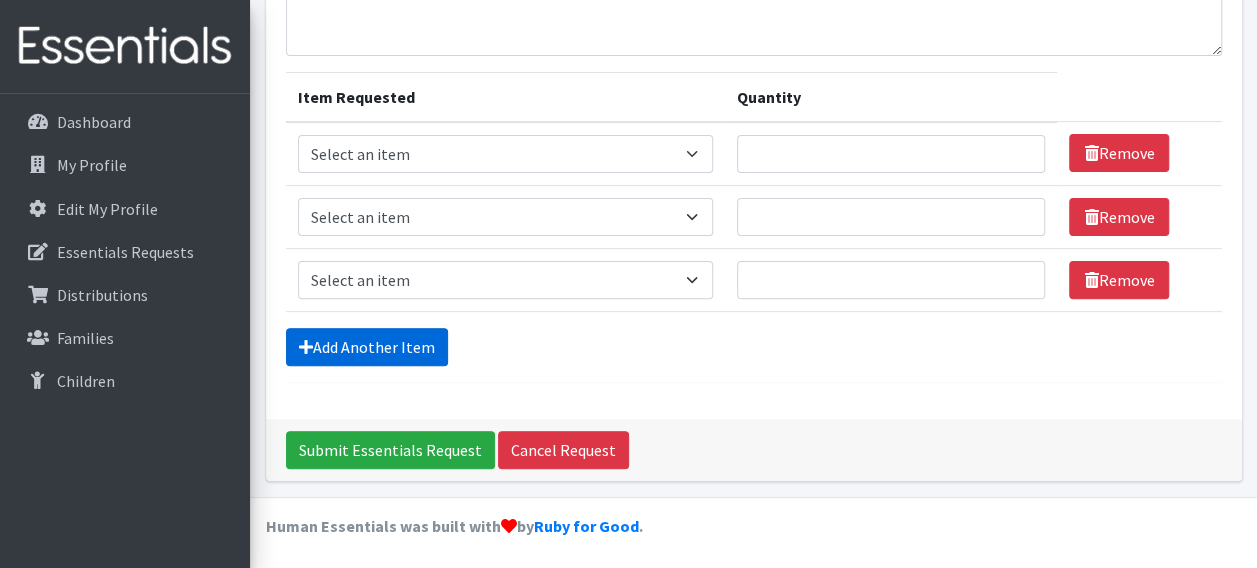 click on "Add Another Item" at bounding box center (367, 347) 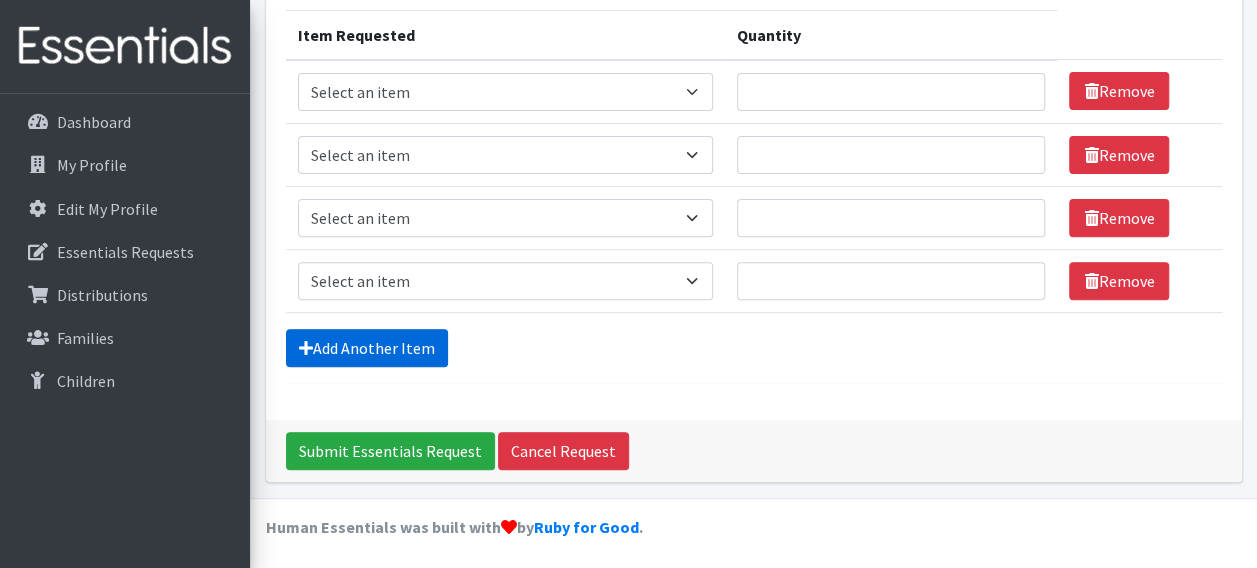 click on "Add Another Item" at bounding box center [367, 348] 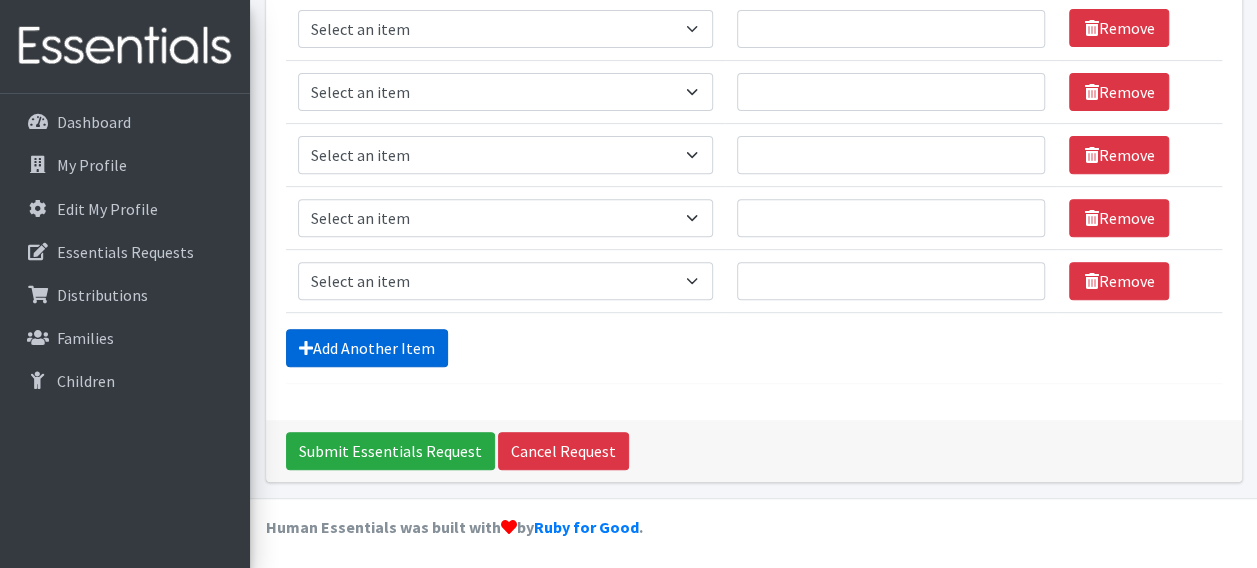 click on "Add Another Item" at bounding box center [367, 348] 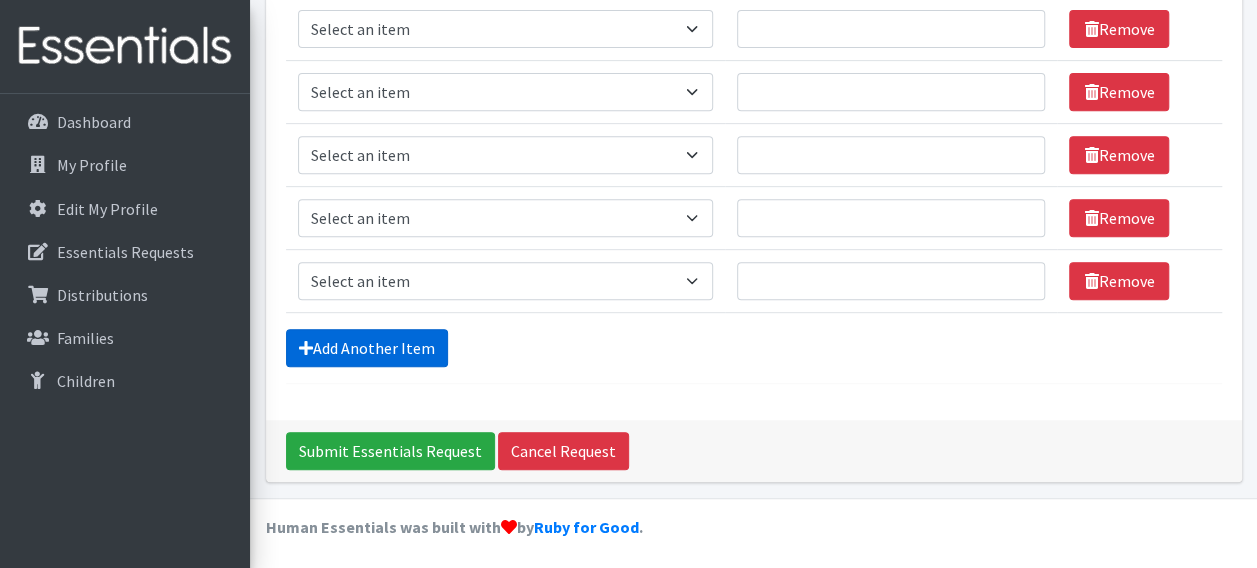 click on "Add Another Item" at bounding box center [367, 348] 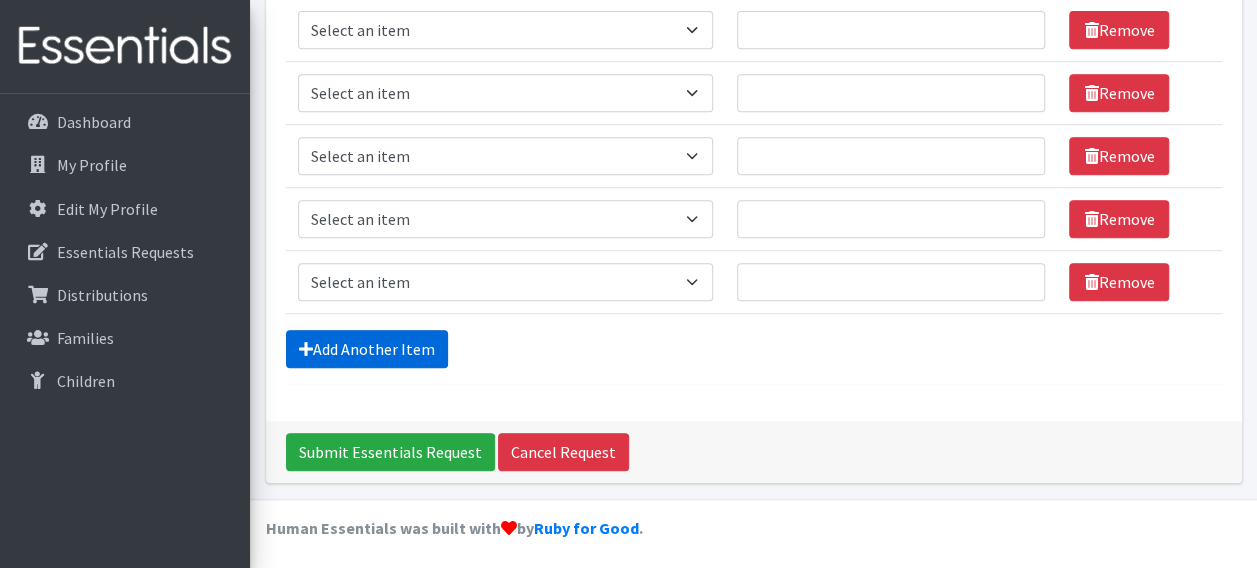 click on "Add Another Item" at bounding box center [367, 349] 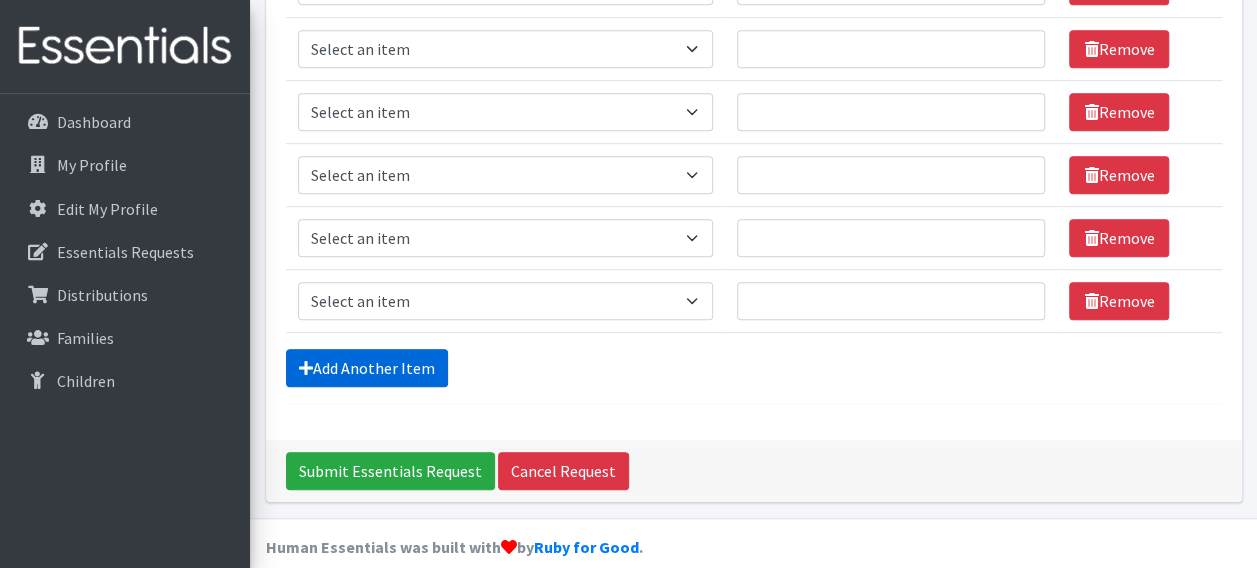 scroll, scrollTop: 501, scrollLeft: 0, axis: vertical 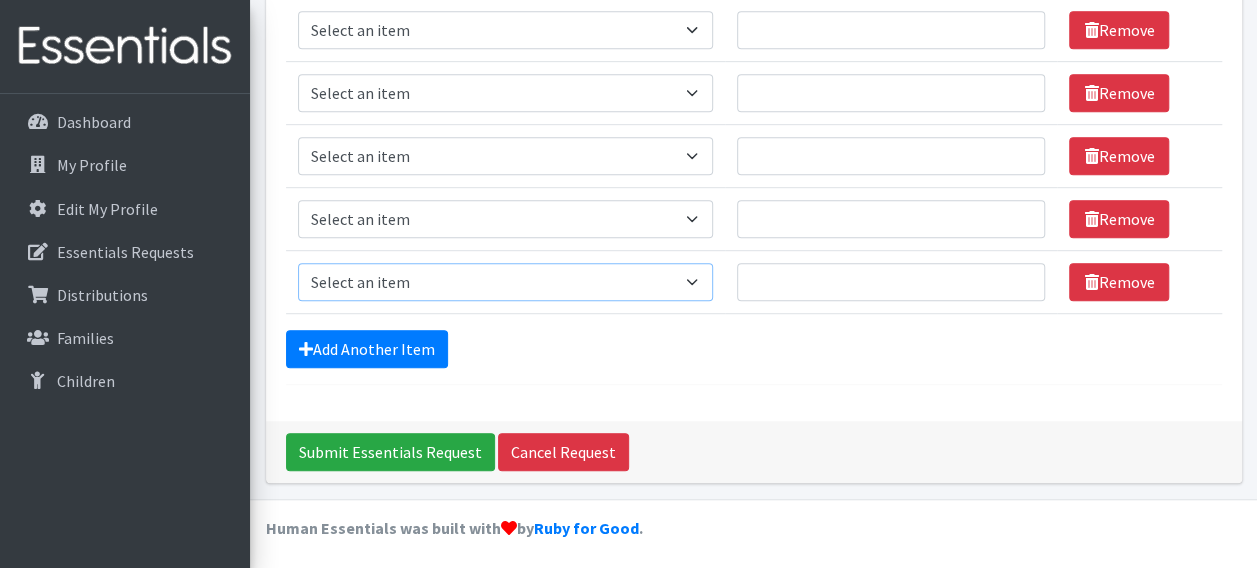 click on "Select an item
F&D Men L/XL (38-50in waist) x48
F&D Men S/M (28-40in waist) x56
F&D Women L/XL (38-50in waist) x40
F&D Women S/M (28-40in waist) x48
Fly&Dry Potty Kit- 2T/3T Boy
Fly&Dry Potty Kit- 2T/3T Girl
Fly&Dry Potty Kit- 3T/4T Boy
Fly&Dry Potty Kit- 3T/4T Girl
Fly&Dry Potty Kit- 4T/5T Boy
Kids (Newborn)
Kids (Size 1)
Kids (Size 2)
Kids (Size 3)
Kids (Size 4)
Kids (Size 5)
Kids (Size 6)
Kids Swim Diaper (Size 4)
Kids Swim Diaper (Size 5)
Pull-Ups Case 2T/3T x68
Pull-Ups Case 3T/4T x64
Pull-Ups Case 4T/5T x56
TBPB Period Pad Kit (25ct + 5 liners)
TBPB Period Tampon Kit (25ct + 5 liners)
Tidal Babe Only - Kit, Large Cup
Tidal Babe Only - Kit, Refill for Cup
Tidal Babe Only - Kit, Small Cup
Wipes Case 180/6 Small Packs x1080" at bounding box center [506, 282] 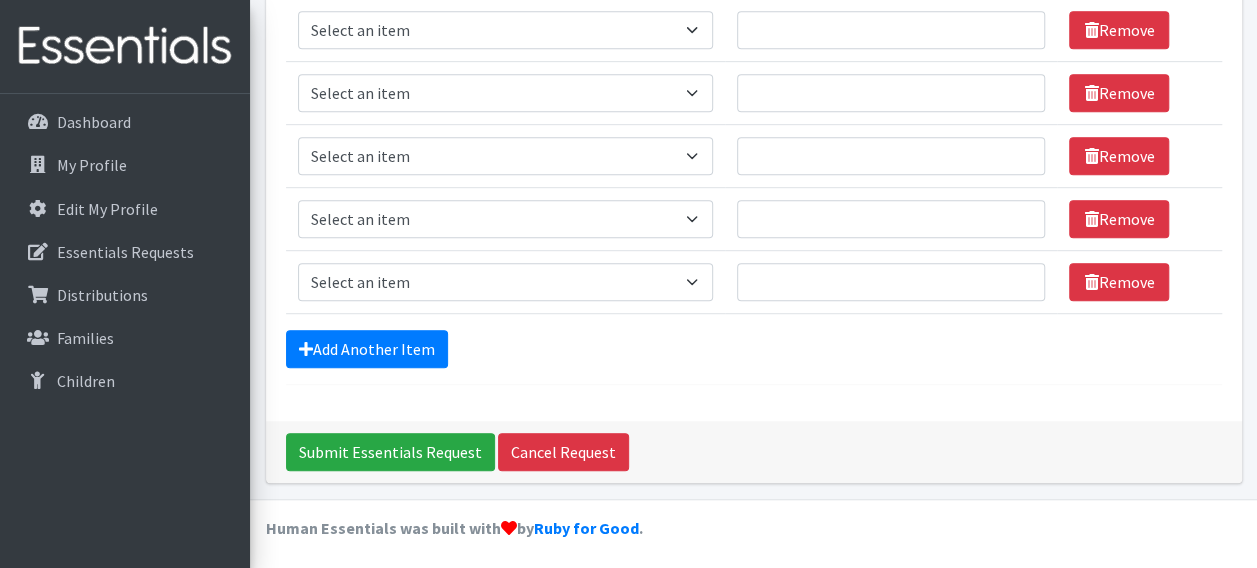 click on "Comments:
Item Requested
Quantity
Item Requested
Select an item
F&D Men L/XL (38-50in waist) x48
F&D Men S/M (28-40in waist) x56
F&D Women L/XL (38-50in waist) x40
F&D Women S/M (28-40in waist) x48
Fly&Dry Potty Kit- 2T/3T Boy
Fly&Dry Potty Kit- 2T/3T Girl
Fly&Dry Potty Kit- 3T/4T Boy
Fly&Dry Potty Kit- 3T/4T Girl
Fly&Dry Potty Kit- 4T/5T Boy
Kids (Newborn)
Kids (Size 1)
Kids (Size 2)
Kids (Size 3)
Kids (Size 4)
Kids (Size 5)
Kids (Size 6)
Kids Swim Diaper (Size 4)
Kids Swim Diaper (Size 5)
Pull-Ups Case 2T/3T x68
Pull-Ups Case 3T/4T x64
Pull-Ups Case 4T/5T x56
TBPB Period Pad Kit (25ct + 5 liners)
TBPB Period Tampon Kit (25ct + 5 liners)
Tidal Babe Only - Kit, Large Cup
Tidal Babe Only - Kit, Refill for Cup
Quantity" at bounding box center [754, 17] 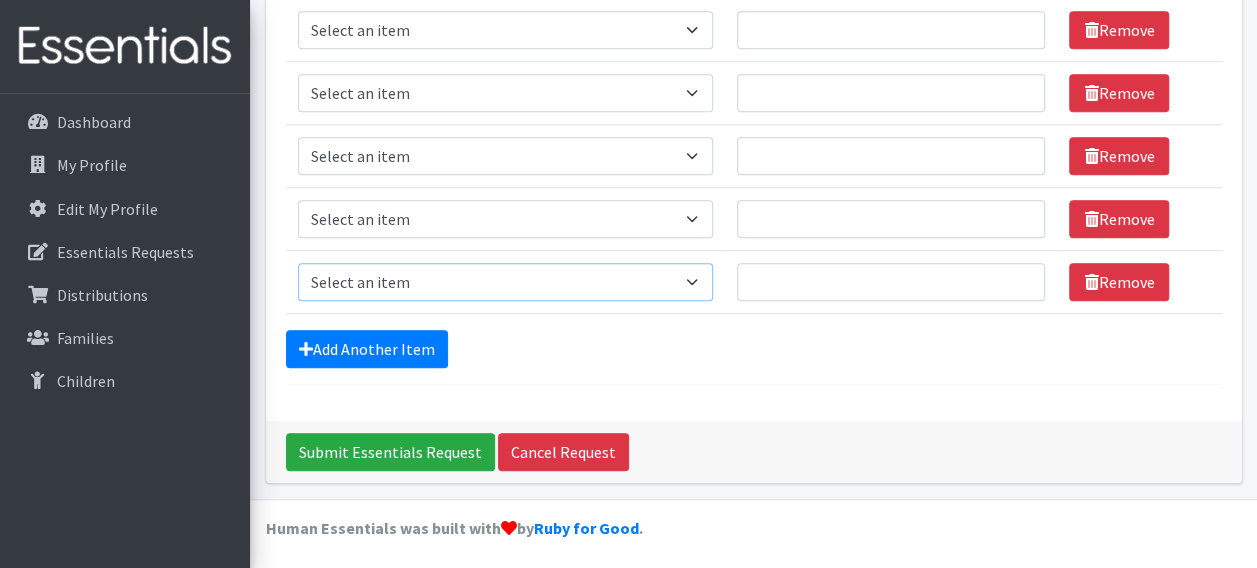 click on "Select an item
F&D Men L/XL (38-50in waist) x48
F&D Men S/M (28-40in waist) x56
F&D Women L/XL (38-50in waist) x40
F&D Women S/M (28-40in waist) x48
Fly&Dry Potty Kit- 2T/3T Boy
Fly&Dry Potty Kit- 2T/3T Girl
Fly&Dry Potty Kit- 3T/4T Boy
Fly&Dry Potty Kit- 3T/4T Girl
Fly&Dry Potty Kit- 4T/5T Boy
Kids (Newborn)
Kids (Size 1)
Kids (Size 2)
Kids (Size 3)
Kids (Size 4)
Kids (Size 5)
Kids (Size 6)
Kids Swim Diaper (Size 4)
Kids Swim Diaper (Size 5)
Pull-Ups Case 2T/3T x68
Pull-Ups Case 3T/4T x64
Pull-Ups Case 4T/5T x56
TBPB Period Pad Kit (25ct + 5 liners)
TBPB Period Tampon Kit (25ct + 5 liners)
Tidal Babe Only - Kit, Large Cup
Tidal Babe Only - Kit, Refill for Cup
Tidal Babe Only - Kit, Small Cup
Wipes Case 180/6 Small Packs x1080" at bounding box center [506, 282] 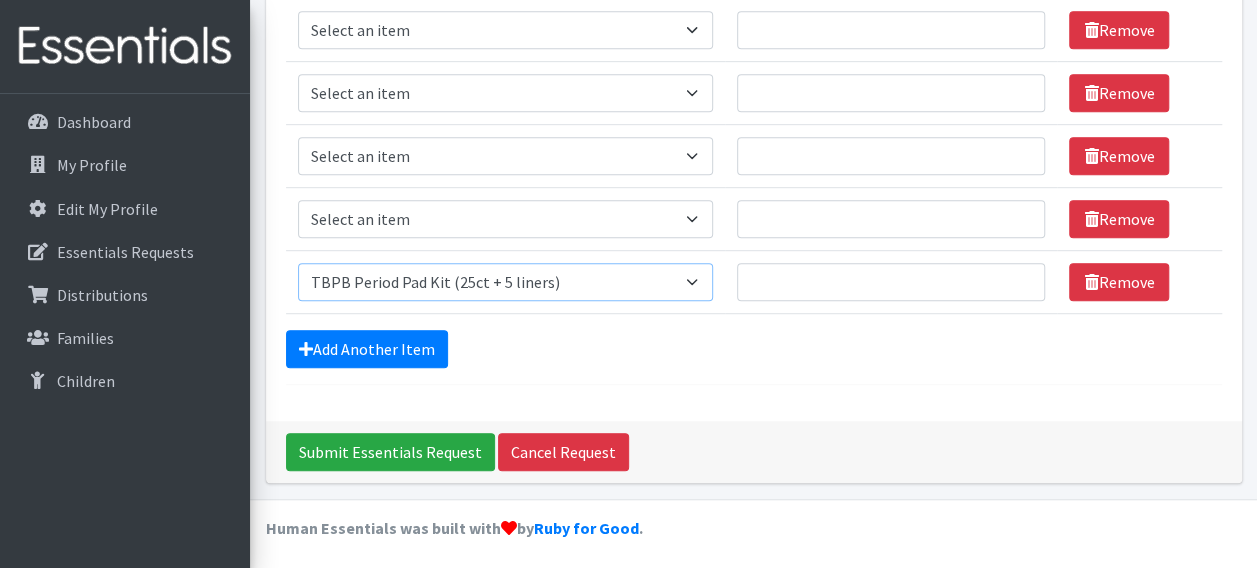 click on "Select an item
F&D Men L/XL (38-50in waist) x48
F&D Men S/M (28-40in waist) x56
F&D Women L/XL (38-50in waist) x40
F&D Women S/M (28-40in waist) x48
Fly&Dry Potty Kit- 2T/3T Boy
Fly&Dry Potty Kit- 2T/3T Girl
Fly&Dry Potty Kit- 3T/4T Boy
Fly&Dry Potty Kit- 3T/4T Girl
Fly&Dry Potty Kit- 4T/5T Boy
Kids (Newborn)
Kids (Size 1)
Kids (Size 2)
Kids (Size 3)
Kids (Size 4)
Kids (Size 5)
Kids (Size 6)
Kids Swim Diaper (Size 4)
Kids Swim Diaper (Size 5)
Pull-Ups Case 2T/3T x68
Pull-Ups Case 3T/4T x64
Pull-Ups Case 4T/5T x56
TBPB Period Pad Kit (25ct + 5 liners)
TBPB Period Tampon Kit (25ct + 5 liners)
Tidal Babe Only - Kit, Large Cup
Tidal Babe Only - Kit, Refill for Cup
Tidal Babe Only - Kit, Small Cup
Wipes Case 180/6 Small Packs x1080" at bounding box center [506, 282] 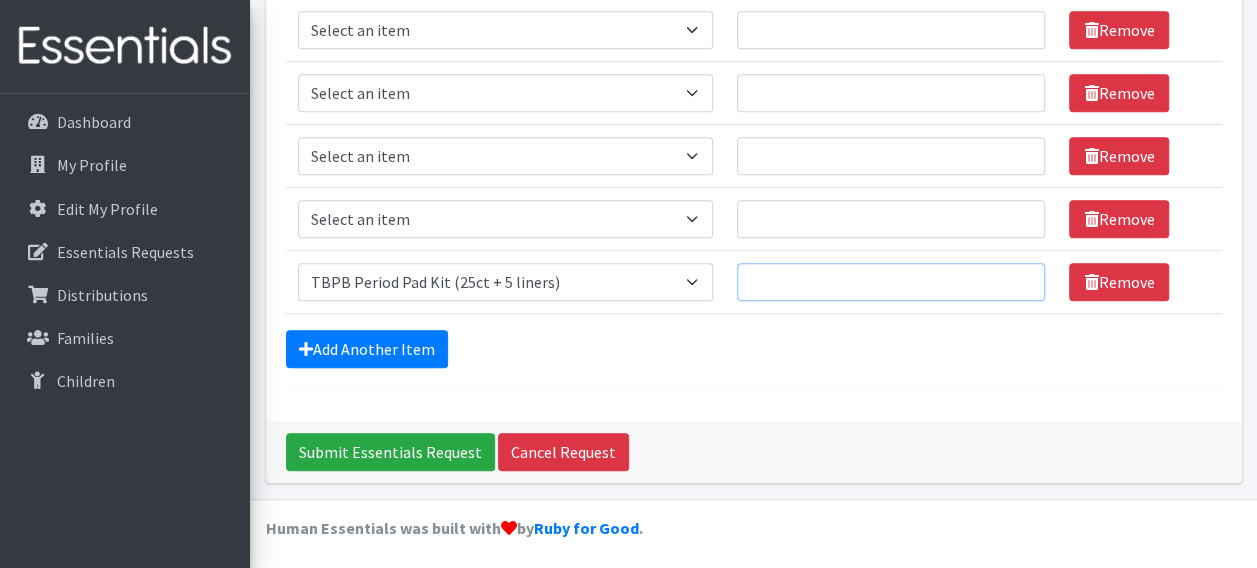 click on "Quantity" at bounding box center [891, 282] 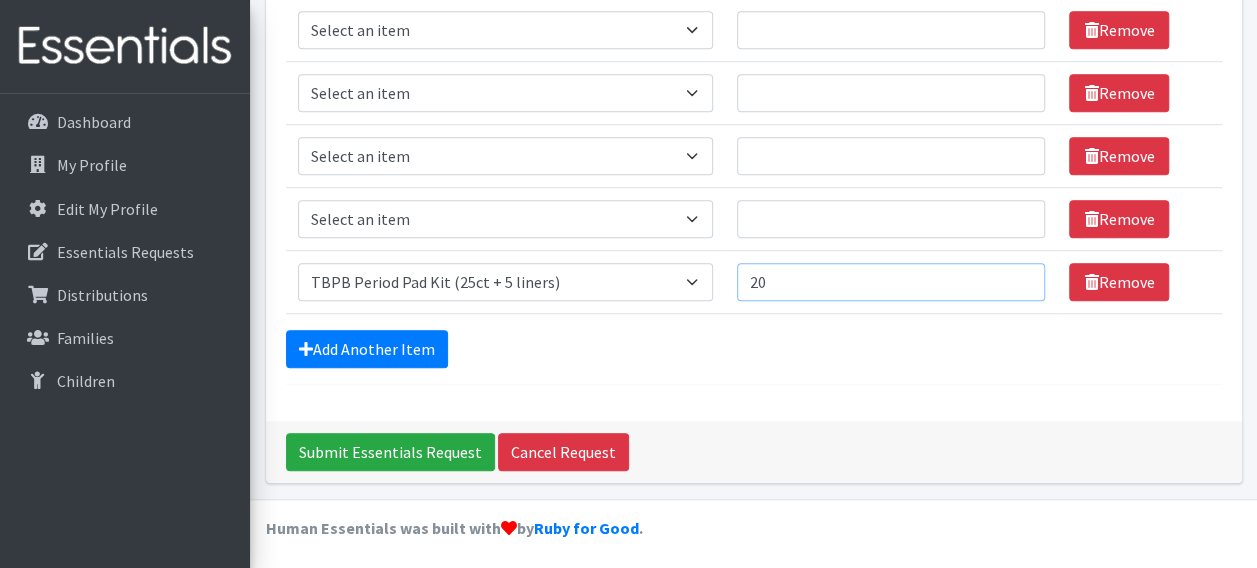 type on "20" 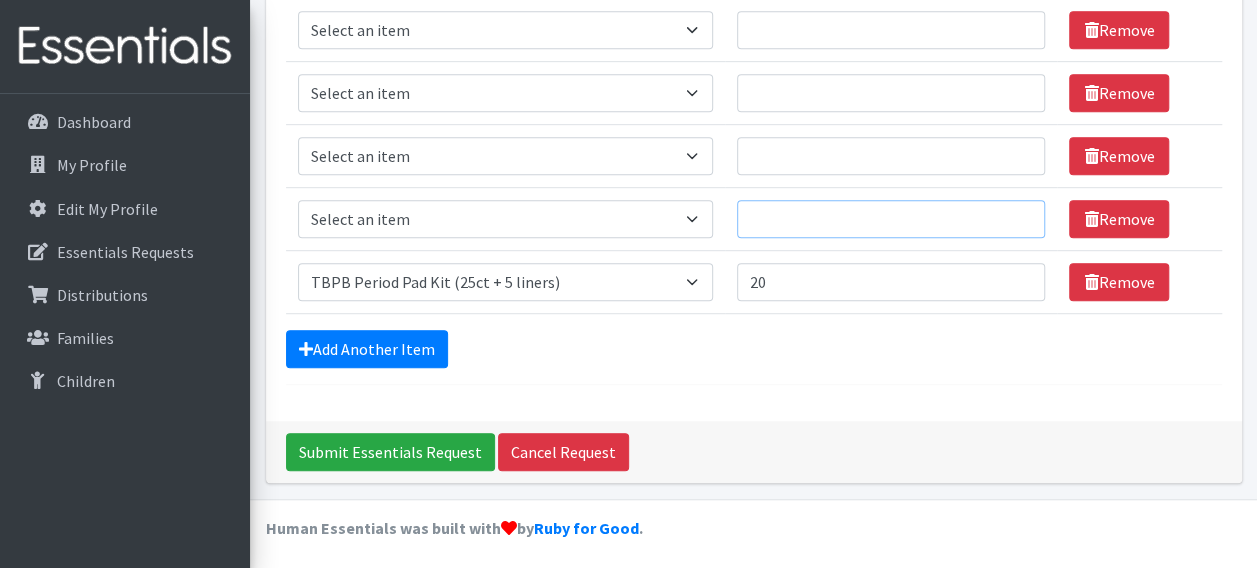 click on "Quantity" at bounding box center (891, 219) 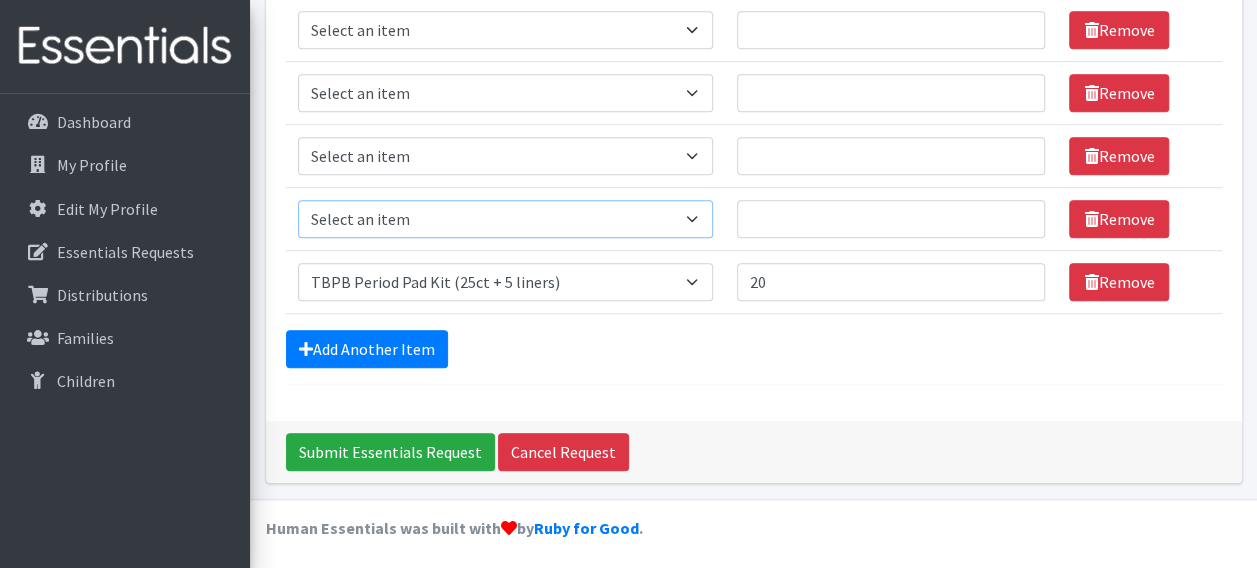 click on "Select an item
F&D Men L/XL (38-50in waist) x48
F&D Men S/M (28-40in waist) x56
F&D Women L/XL (38-50in waist) x40
F&D Women S/M (28-40in waist) x48
Fly&Dry Potty Kit- 2T/3T Boy
Fly&Dry Potty Kit- 2T/3T Girl
Fly&Dry Potty Kit- 3T/4T Boy
Fly&Dry Potty Kit- 3T/4T Girl
Fly&Dry Potty Kit- 4T/5T Boy
Kids (Newborn)
Kids (Size 1)
Kids (Size 2)
Kids (Size 3)
Kids (Size 4)
Kids (Size 5)
Kids (Size 6)
Kids Swim Diaper (Size 4)
Kids Swim Diaper (Size 5)
Pull-Ups Case 2T/3T x68
Pull-Ups Case 3T/4T x64
Pull-Ups Case 4T/5T x56
TBPB Period Pad Kit (25ct + 5 liners)
TBPB Period Tampon Kit (25ct + 5 liners)
Tidal Babe Only - Kit, Large Cup
Tidal Babe Only - Kit, Refill for Cup
Tidal Babe Only - Kit, Small Cup
Wipes Case 180/6 Small Packs x1080" at bounding box center (506, 219) 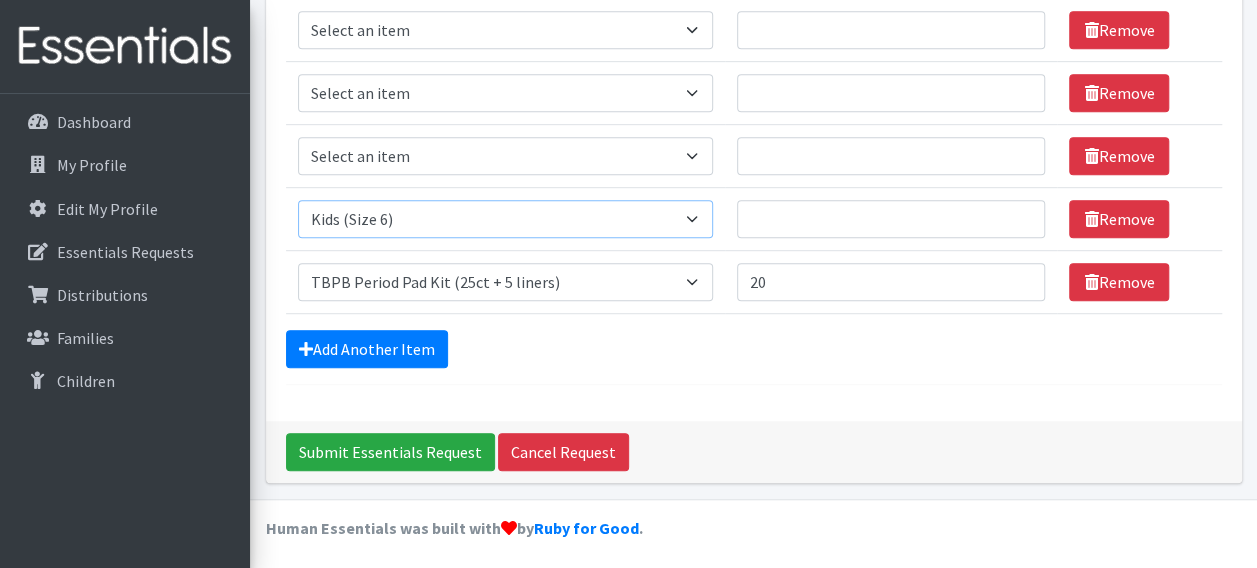 click on "Select an item
F&D Men L/XL (38-50in waist) x48
F&D Men S/M (28-40in waist) x56
F&D Women L/XL (38-50in waist) x40
F&D Women S/M (28-40in waist) x48
Fly&Dry Potty Kit- 2T/3T Boy
Fly&Dry Potty Kit- 2T/3T Girl
Fly&Dry Potty Kit- 3T/4T Boy
Fly&Dry Potty Kit- 3T/4T Girl
Fly&Dry Potty Kit- 4T/5T Boy
Kids (Newborn)
Kids (Size 1)
Kids (Size 2)
Kids (Size 3)
Kids (Size 4)
Kids (Size 5)
Kids (Size 6)
Kids Swim Diaper (Size 4)
Kids Swim Diaper (Size 5)
Pull-Ups Case 2T/3T x68
Pull-Ups Case 3T/4T x64
Pull-Ups Case 4T/5T x56
TBPB Period Pad Kit (25ct + 5 liners)
TBPB Period Tampon Kit (25ct + 5 liners)
Tidal Babe Only - Kit, Large Cup
Tidal Babe Only - Kit, Refill for Cup
Tidal Babe Only - Kit, Small Cup
Wipes Case 180/6 Small Packs x1080" at bounding box center [506, 219] 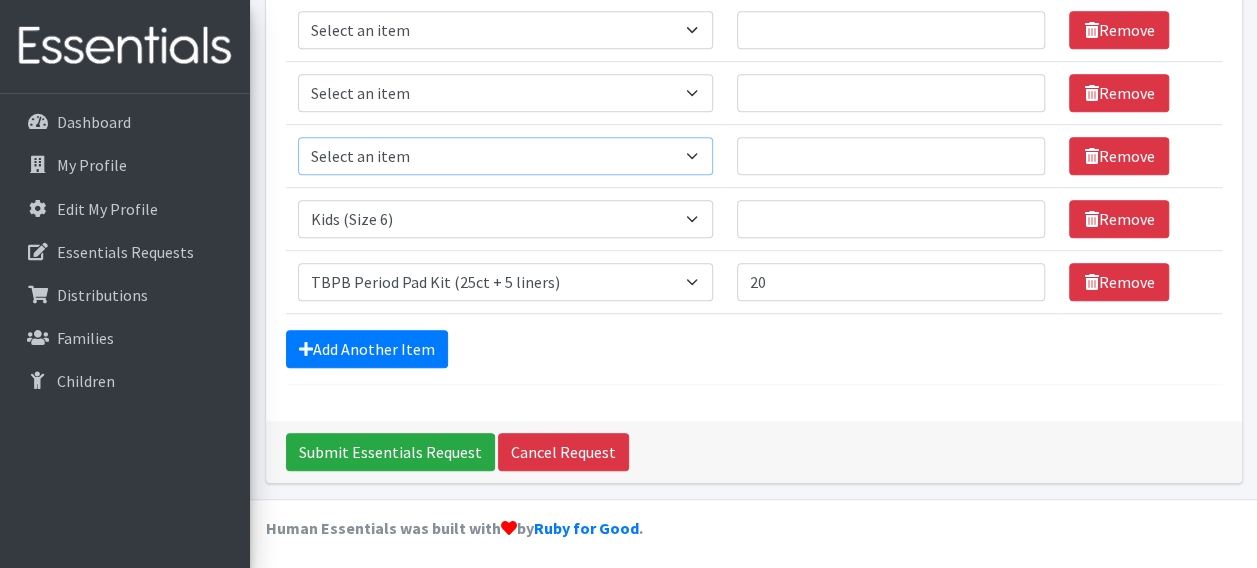 click on "Select an item
F&D Men L/XL (38-50in waist) x48
F&D Men S/M (28-40in waist) x56
F&D Women L/XL (38-50in waist) x40
F&D Women S/M (28-40in waist) x48
Fly&Dry Potty Kit- 2T/3T Boy
Fly&Dry Potty Kit- 2T/3T Girl
Fly&Dry Potty Kit- 3T/4T Boy
Fly&Dry Potty Kit- 3T/4T Girl
Fly&Dry Potty Kit- 4T/5T Boy
Kids (Newborn)
Kids (Size 1)
Kids (Size 2)
Kids (Size 3)
Kids (Size 4)
Kids (Size 5)
Kids (Size 6)
Kids Swim Diaper (Size 4)
Kids Swim Diaper (Size 5)
Pull-Ups Case 2T/3T x68
Pull-Ups Case 3T/4T x64
Pull-Ups Case 4T/5T x56
TBPB Period Pad Kit (25ct + 5 liners)
TBPB Period Tampon Kit (25ct + 5 liners)
Tidal Babe Only - Kit, Large Cup
Tidal Babe Only - Kit, Refill for Cup
Tidal Babe Only - Kit, Small Cup
Wipes Case 180/6 Small Packs x1080" at bounding box center (506, 156) 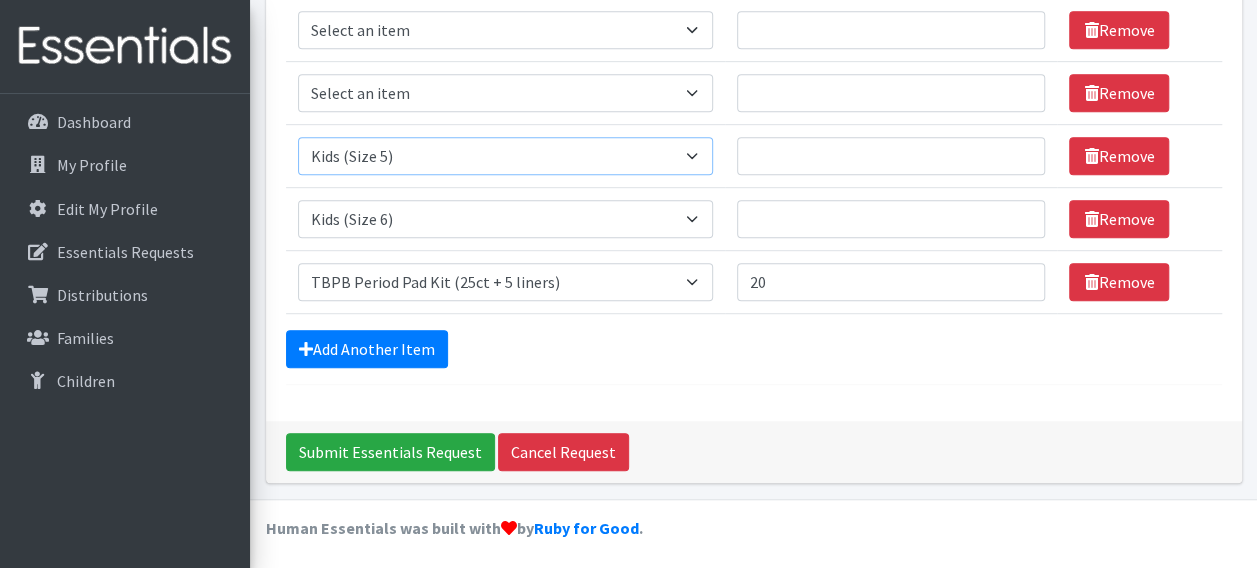 click on "Select an item
F&D Men L/XL (38-50in waist) x48
F&D Men S/M (28-40in waist) x56
F&D Women L/XL (38-50in waist) x40
F&D Women S/M (28-40in waist) x48
Fly&Dry Potty Kit- 2T/3T Boy
Fly&Dry Potty Kit- 2T/3T Girl
Fly&Dry Potty Kit- 3T/4T Boy
Fly&Dry Potty Kit- 3T/4T Girl
Fly&Dry Potty Kit- 4T/5T Boy
Kids (Newborn)
Kids (Size 1)
Kids (Size 2)
Kids (Size 3)
Kids (Size 4)
Kids (Size 5)
Kids (Size 6)
Kids Swim Diaper (Size 4)
Kids Swim Diaper (Size 5)
Pull-Ups Case 2T/3T x68
Pull-Ups Case 3T/4T x64
Pull-Ups Case 4T/5T x56
TBPB Period Pad Kit (25ct + 5 liners)
TBPB Period Tampon Kit (25ct + 5 liners)
Tidal Babe Only - Kit, Large Cup
Tidal Babe Only - Kit, Refill for Cup
Tidal Babe Only - Kit, Small Cup
Wipes Case 180/6 Small Packs x1080" at bounding box center (506, 156) 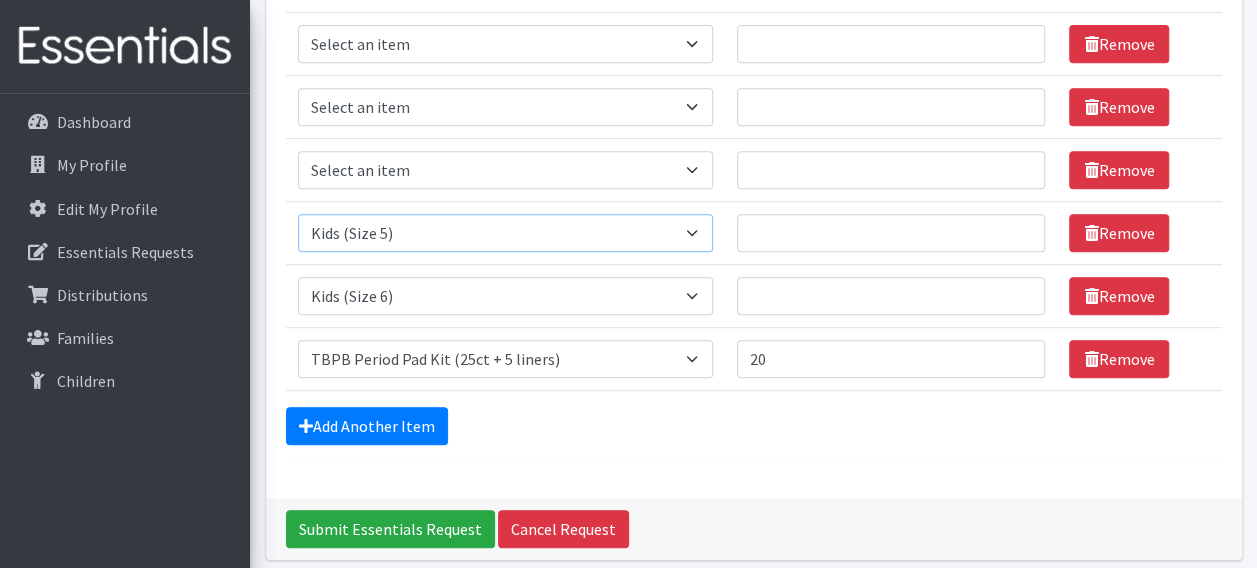 scroll, scrollTop: 427, scrollLeft: 0, axis: vertical 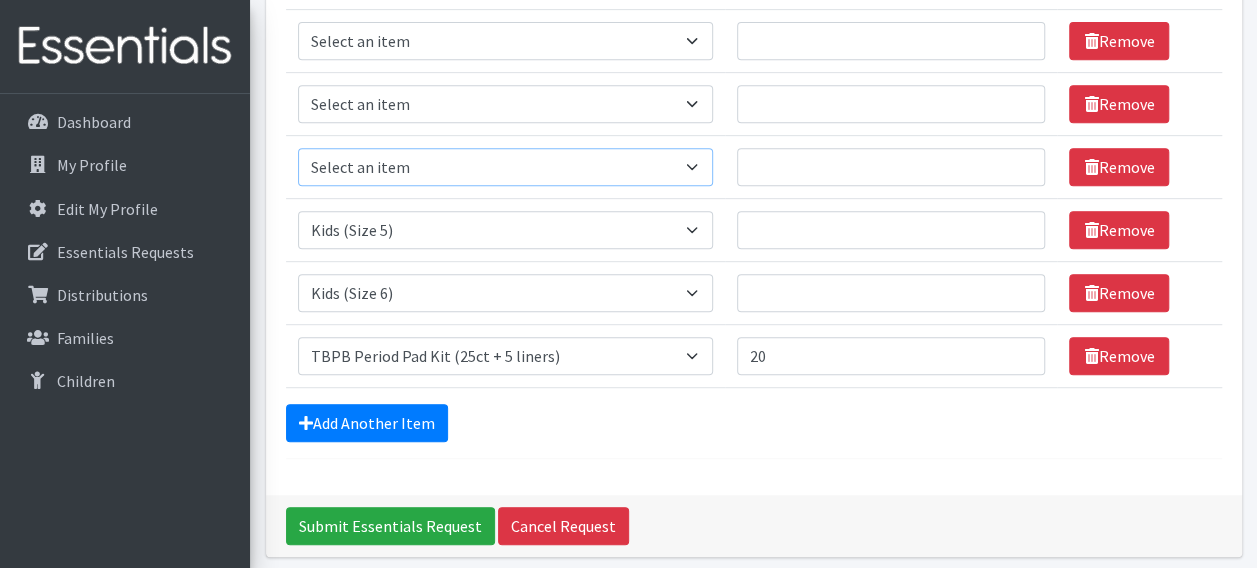 click on "Select an item
F&D Men L/XL (38-50in waist) x48
F&D Men S/M (28-40in waist) x56
F&D Women L/XL (38-50in waist) x40
F&D Women S/M (28-40in waist) x48
Fly&Dry Potty Kit- 2T/3T Boy
Fly&Dry Potty Kit- 2T/3T Girl
Fly&Dry Potty Kit- 3T/4T Boy
Fly&Dry Potty Kit- 3T/4T Girl
Fly&Dry Potty Kit- 4T/5T Boy
Kids (Newborn)
Kids (Size 1)
Kids (Size 2)
Kids (Size 3)
Kids (Size 4)
Kids (Size 5)
Kids (Size 6)
Kids Swim Diaper (Size 4)
Kids Swim Diaper (Size 5)
Pull-Ups Case 2T/3T x68
Pull-Ups Case 3T/4T x64
Pull-Ups Case 4T/5T x56
TBPB Period Pad Kit (25ct + 5 liners)
TBPB Period Tampon Kit (25ct + 5 liners)
Tidal Babe Only - Kit, Large Cup
Tidal Babe Only - Kit, Refill for Cup
Tidal Babe Only - Kit, Small Cup
Wipes Case 180/6 Small Packs x1080" at bounding box center (506, 167) 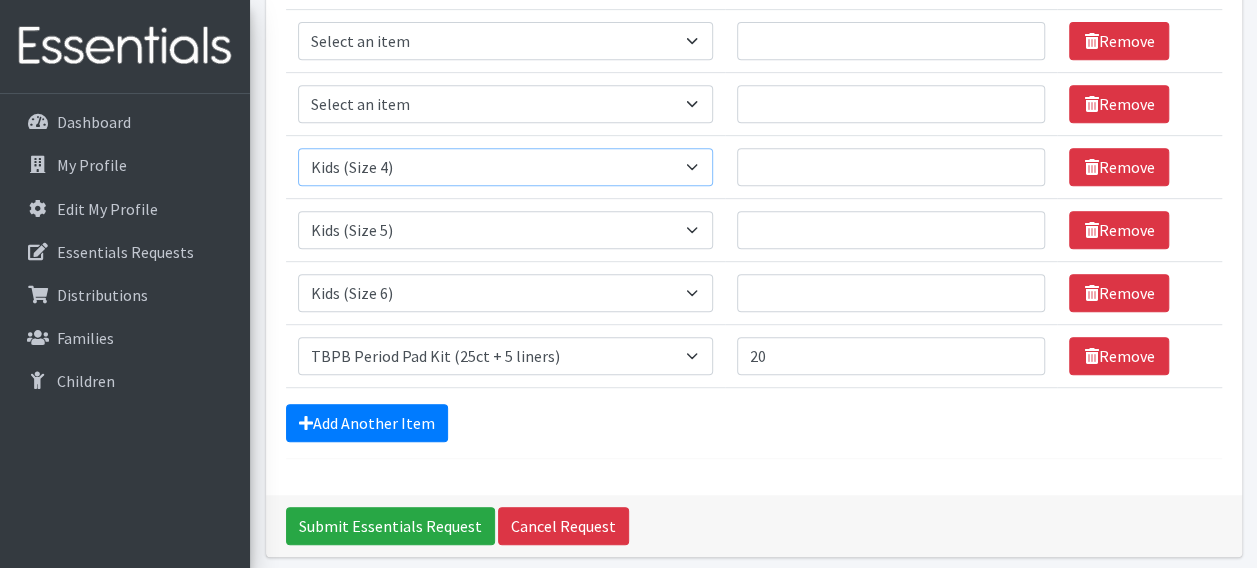 click on "Select an item
F&D Men L/XL (38-50in waist) x48
F&D Men S/M (28-40in waist) x56
F&D Women L/XL (38-50in waist) x40
F&D Women S/M (28-40in waist) x48
Fly&Dry Potty Kit- 2T/3T Boy
Fly&Dry Potty Kit- 2T/3T Girl
Fly&Dry Potty Kit- 3T/4T Boy
Fly&Dry Potty Kit- 3T/4T Girl
Fly&Dry Potty Kit- 4T/5T Boy
Kids (Newborn)
Kids (Size 1)
Kids (Size 2)
Kids (Size 3)
Kids (Size 4)
Kids (Size 5)
Kids (Size 6)
Kids Swim Diaper (Size 4)
Kids Swim Diaper (Size 5)
Pull-Ups Case 2T/3T x68
Pull-Ups Case 3T/4T x64
Pull-Ups Case 4T/5T x56
TBPB Period Pad Kit (25ct + 5 liners)
TBPB Period Tampon Kit (25ct + 5 liners)
Tidal Babe Only - Kit, Large Cup
Tidal Babe Only - Kit, Refill for Cup
Tidal Babe Only - Kit, Small Cup
Wipes Case 180/6 Small Packs x1080" at bounding box center [506, 167] 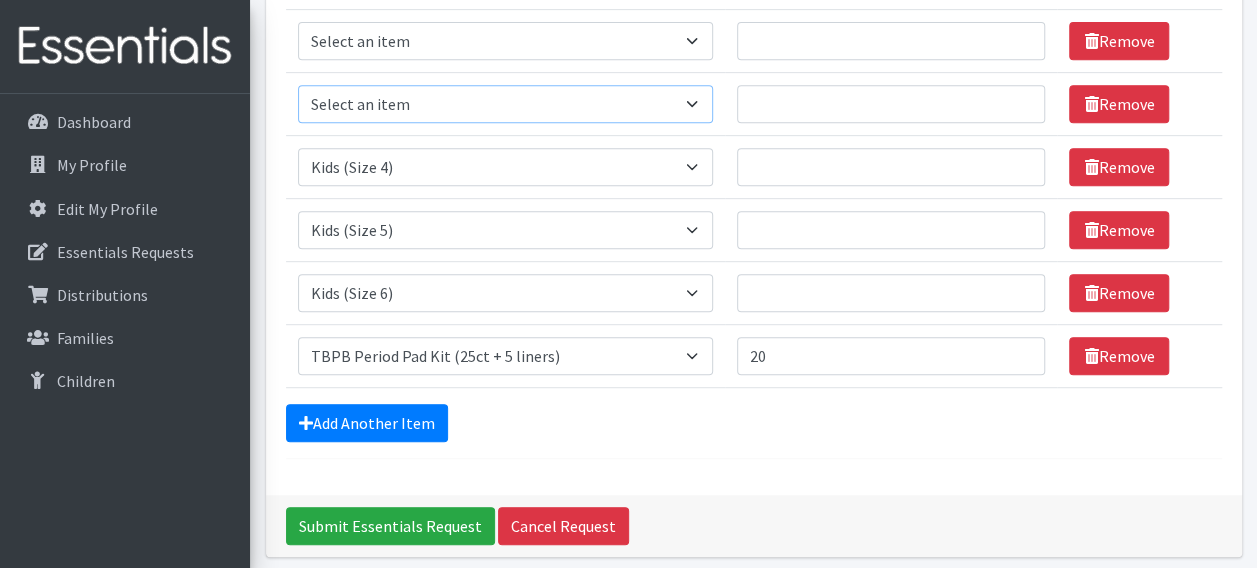 click on "Select an item
F&D Men L/XL (38-50in waist) x48
F&D Men S/M (28-40in waist) x56
F&D Women L/XL (38-50in waist) x40
F&D Women S/M (28-40in waist) x48
Fly&Dry Potty Kit- 2T/3T Boy
Fly&Dry Potty Kit- 2T/3T Girl
Fly&Dry Potty Kit- 3T/4T Boy
Fly&Dry Potty Kit- 3T/4T Girl
Fly&Dry Potty Kit- 4T/5T Boy
Kids (Newborn)
Kids (Size 1)
Kids (Size 2)
Kids (Size 3)
Kids (Size 4)
Kids (Size 5)
Kids (Size 6)
Kids Swim Diaper (Size 4)
Kids Swim Diaper (Size 5)
Pull-Ups Case 2T/3T x68
Pull-Ups Case 3T/4T x64
Pull-Ups Case 4T/5T x56
TBPB Period Pad Kit (25ct + 5 liners)
TBPB Period Tampon Kit (25ct + 5 liners)
Tidal Babe Only - Kit, Large Cup
Tidal Babe Only - Kit, Refill for Cup
Tidal Babe Only - Kit, Small Cup
Wipes Case 180/6 Small Packs x1080" at bounding box center (506, 104) 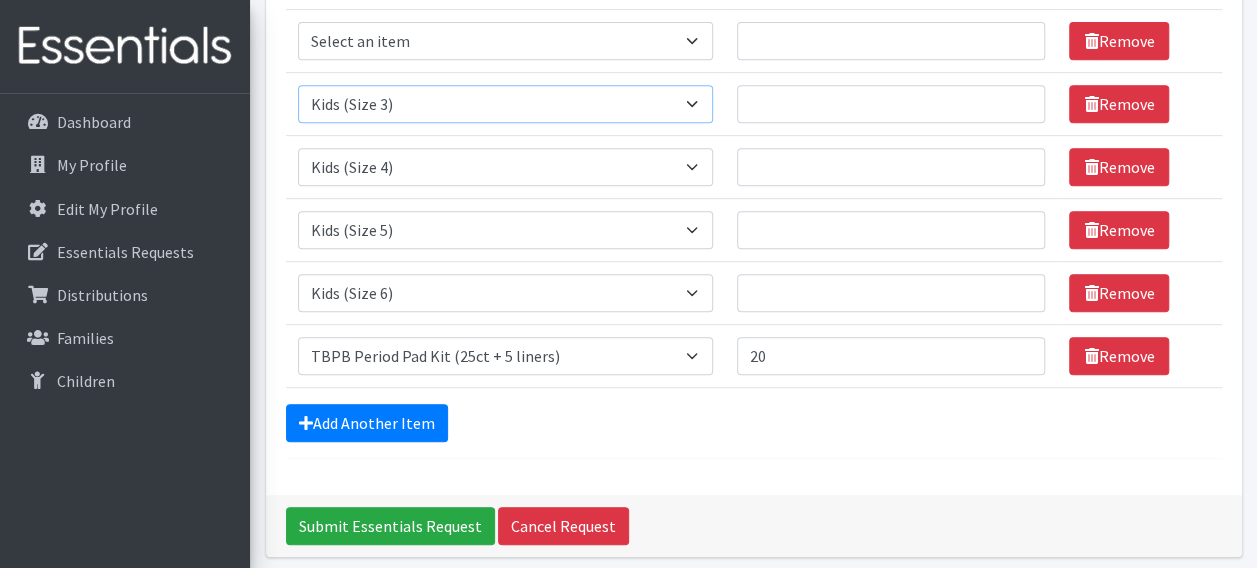 click on "Select an item
F&D Men L/XL (38-50in waist) x48
F&D Men S/M (28-40in waist) x56
F&D Women L/XL (38-50in waist) x40
F&D Women S/M (28-40in waist) x48
Fly&Dry Potty Kit- 2T/3T Boy
Fly&Dry Potty Kit- 2T/3T Girl
Fly&Dry Potty Kit- 3T/4T Boy
Fly&Dry Potty Kit- 3T/4T Girl
Fly&Dry Potty Kit- 4T/5T Boy
Kids (Newborn)
Kids (Size 1)
Kids (Size 2)
Kids (Size 3)
Kids (Size 4)
Kids (Size 5)
Kids (Size 6)
Kids Swim Diaper (Size 4)
Kids Swim Diaper (Size 5)
Pull-Ups Case 2T/3T x68
Pull-Ups Case 3T/4T x64
Pull-Ups Case 4T/5T x56
TBPB Period Pad Kit (25ct + 5 liners)
TBPB Period Tampon Kit (25ct + 5 liners)
Tidal Babe Only - Kit, Large Cup
Tidal Babe Only - Kit, Refill for Cup
Tidal Babe Only - Kit, Small Cup
Wipes Case 180/6 Small Packs x1080" at bounding box center (506, 104) 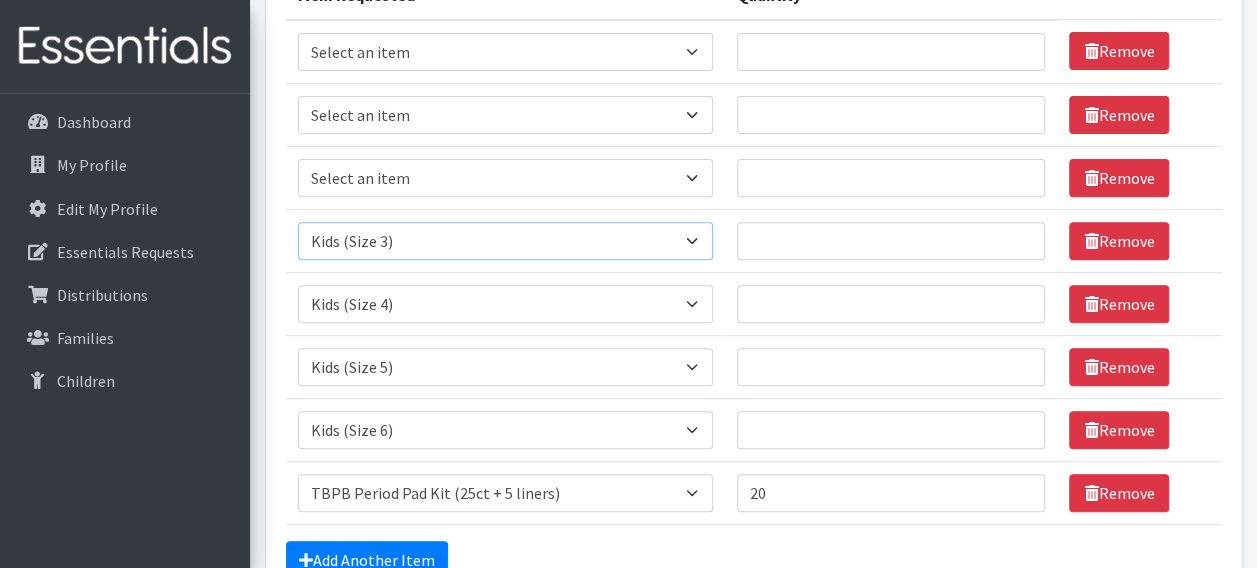 scroll, scrollTop: 289, scrollLeft: 0, axis: vertical 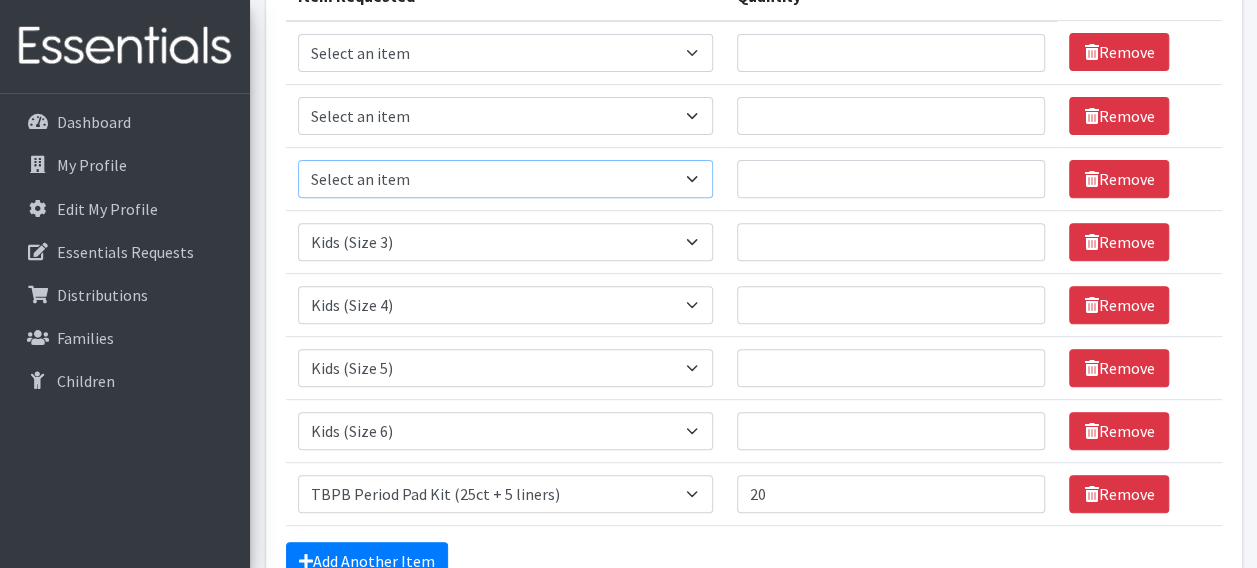 click on "Select an item
F&D Men L/XL (38-50in waist) x48
F&D Men S/M (28-40in waist) x56
F&D Women L/XL (38-50in waist) x40
F&D Women S/M (28-40in waist) x48
Fly&Dry Potty Kit- 2T/3T Boy
Fly&Dry Potty Kit- 2T/3T Girl
Fly&Dry Potty Kit- 3T/4T Boy
Fly&Dry Potty Kit- 3T/4T Girl
Fly&Dry Potty Kit- 4T/5T Boy
Kids (Newborn)
Kids (Size 1)
Kids (Size 2)
Kids (Size 3)
Kids (Size 4)
Kids (Size 5)
Kids (Size 6)
Kids Swim Diaper (Size 4)
Kids Swim Diaper (Size 5)
Pull-Ups Case 2T/3T x68
Pull-Ups Case 3T/4T x64
Pull-Ups Case 4T/5T x56
TBPB Period Pad Kit (25ct + 5 liners)
TBPB Period Tampon Kit (25ct + 5 liners)
Tidal Babe Only - Kit, Large Cup
Tidal Babe Only - Kit, Refill for Cup
Tidal Babe Only - Kit, Small Cup
Wipes Case 180/6 Small Packs x1080" at bounding box center [506, 179] 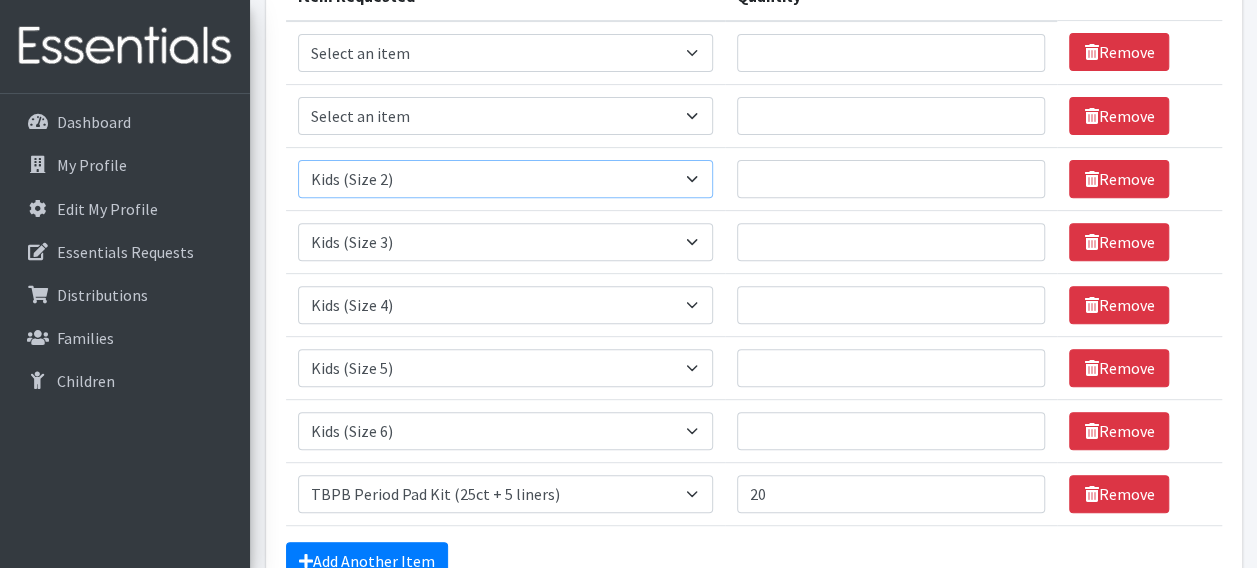 click on "Select an item
F&D Men L/XL (38-50in waist) x48
F&D Men S/M (28-40in waist) x56
F&D Women L/XL (38-50in waist) x40
F&D Women S/M (28-40in waist) x48
Fly&Dry Potty Kit- 2T/3T Boy
Fly&Dry Potty Kit- 2T/3T Girl
Fly&Dry Potty Kit- 3T/4T Boy
Fly&Dry Potty Kit- 3T/4T Girl
Fly&Dry Potty Kit- 4T/5T Boy
Kids (Newborn)
Kids (Size 1)
Kids (Size 2)
Kids (Size 3)
Kids (Size 4)
Kids (Size 5)
Kids (Size 6)
Kids Swim Diaper (Size 4)
Kids Swim Diaper (Size 5)
Pull-Ups Case 2T/3T x68
Pull-Ups Case 3T/4T x64
Pull-Ups Case 4T/5T x56
TBPB Period Pad Kit (25ct + 5 liners)
TBPB Period Tampon Kit (25ct + 5 liners)
Tidal Babe Only - Kit, Large Cup
Tidal Babe Only - Kit, Refill for Cup
Tidal Babe Only - Kit, Small Cup
Wipes Case 180/6 Small Packs x1080" at bounding box center (506, 179) 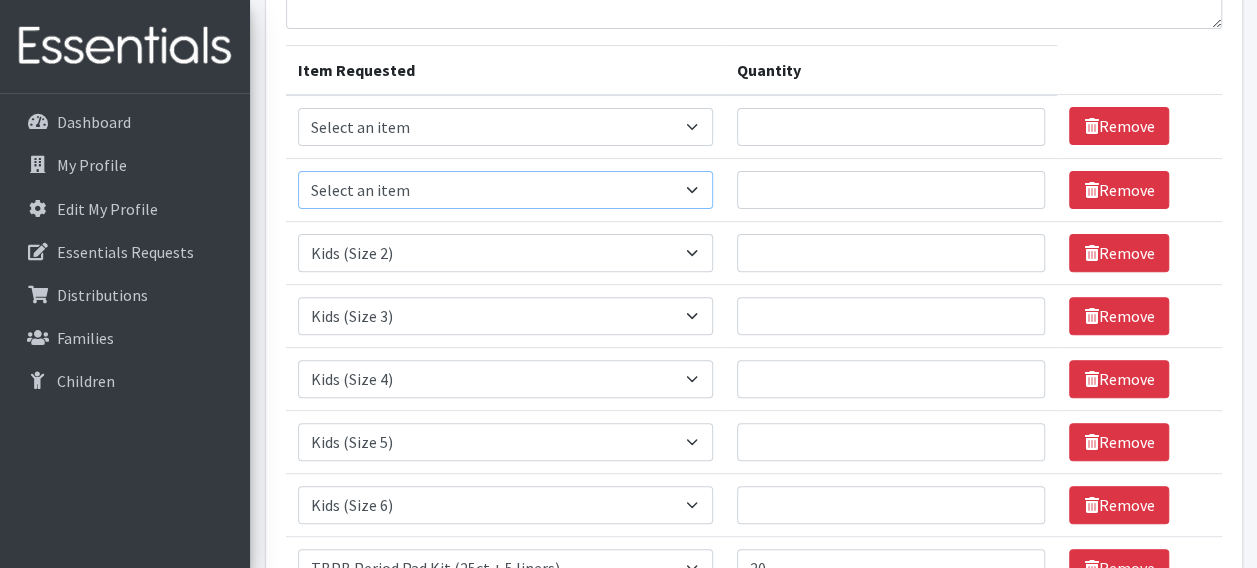 click on "Select an item
F&D Men L/XL (38-50in waist) x48
F&D Men S/M (28-40in waist) x56
F&D Women L/XL (38-50in waist) x40
F&D Women S/M (28-40in waist) x48
Fly&Dry Potty Kit- 2T/3T Boy
Fly&Dry Potty Kit- 2T/3T Girl
Fly&Dry Potty Kit- 3T/4T Boy
Fly&Dry Potty Kit- 3T/4T Girl
Fly&Dry Potty Kit- 4T/5T Boy
Kids (Newborn)
Kids (Size 1)
Kids (Size 2)
Kids (Size 3)
Kids (Size 4)
Kids (Size 5)
Kids (Size 6)
Kids Swim Diaper (Size 4)
Kids Swim Diaper (Size 5)
Pull-Ups Case 2T/3T x68
Pull-Ups Case 3T/4T x64
Pull-Ups Case 4T/5T x56
TBPB Period Pad Kit (25ct + 5 liners)
TBPB Period Tampon Kit (25ct + 5 liners)
Tidal Babe Only - Kit, Large Cup
Tidal Babe Only - Kit, Refill for Cup
Tidal Babe Only - Kit, Small Cup
Wipes Case 180/6 Small Packs x1080" at bounding box center (506, 190) 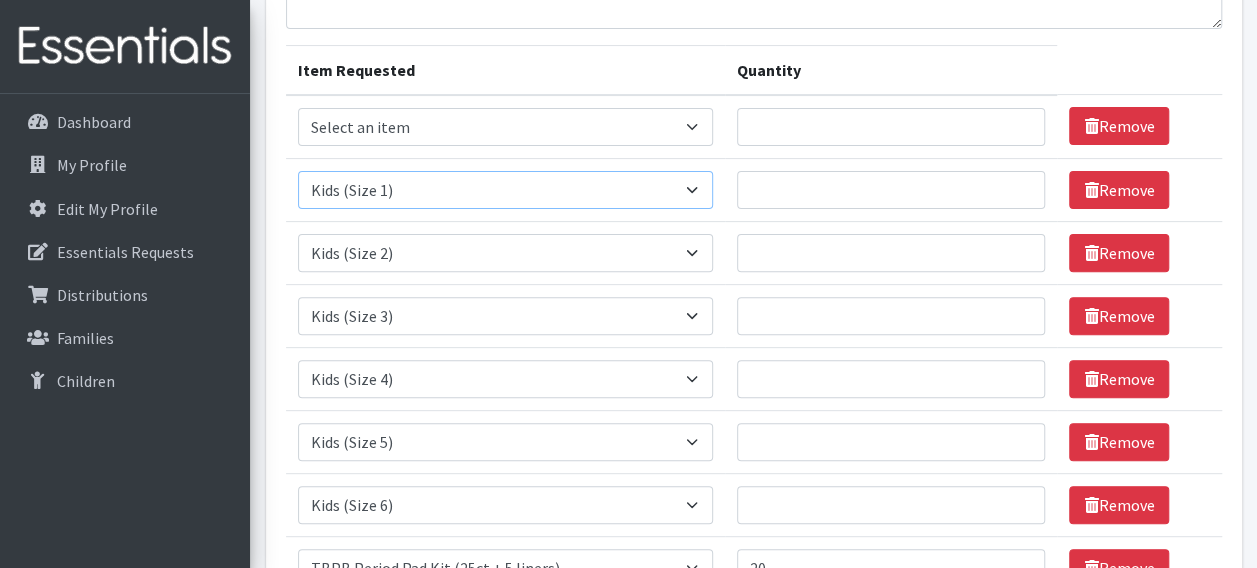 click on "Select an item
F&D Men L/XL (38-50in waist) x48
F&D Men S/M (28-40in waist) x56
F&D Women L/XL (38-50in waist) x40
F&D Women S/M (28-40in waist) x48
Fly&Dry Potty Kit- 2T/3T Boy
Fly&Dry Potty Kit- 2T/3T Girl
Fly&Dry Potty Kit- 3T/4T Boy
Fly&Dry Potty Kit- 3T/4T Girl
Fly&Dry Potty Kit- 4T/5T Boy
Kids (Newborn)
Kids (Size 1)
Kids (Size 2)
Kids (Size 3)
Kids (Size 4)
Kids (Size 5)
Kids (Size 6)
Kids Swim Diaper (Size 4)
Kids Swim Diaper (Size 5)
Pull-Ups Case 2T/3T x68
Pull-Ups Case 3T/4T x64
Pull-Ups Case 4T/5T x56
TBPB Period Pad Kit (25ct + 5 liners)
TBPB Period Tampon Kit (25ct + 5 liners)
Tidal Babe Only - Kit, Large Cup
Tidal Babe Only - Kit, Refill for Cup
Tidal Babe Only - Kit, Small Cup
Wipes Case 180/6 Small Packs x1080" at bounding box center (506, 190) 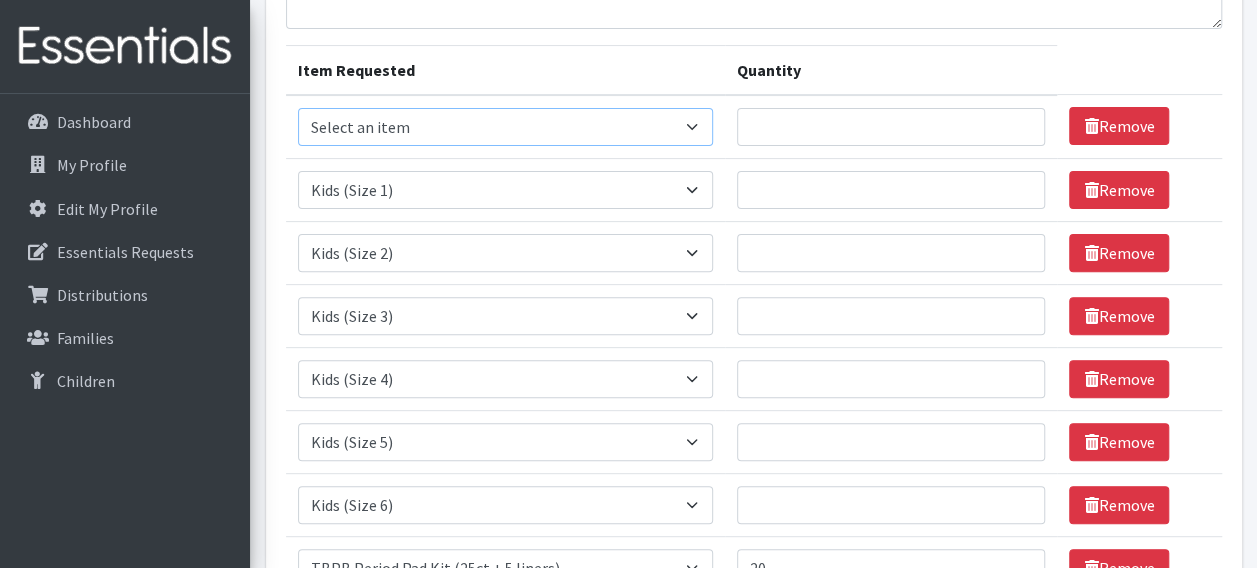 click on "Select an item
F&D Men L/XL (38-50in waist) x48
F&D Men S/M (28-40in waist) x56
F&D Women L/XL (38-50in waist) x40
F&D Women S/M (28-40in waist) x48
Fly&Dry Potty Kit- 2T/3T Boy
Fly&Dry Potty Kit- 2T/3T Girl
Fly&Dry Potty Kit- 3T/4T Boy
Fly&Dry Potty Kit- 3T/4T Girl
Fly&Dry Potty Kit- 4T/5T Boy
Kids (Newborn)
Kids (Size 1)
Kids (Size 2)
Kids (Size 3)
Kids (Size 4)
Kids (Size 5)
Kids (Size 6)
Kids Swim Diaper (Size 4)
Kids Swim Diaper (Size 5)
Pull-Ups Case 2T/3T x68
Pull-Ups Case 3T/4T x64
Pull-Ups Case 4T/5T x56
TBPB Period Pad Kit (25ct + 5 liners)
TBPB Period Tampon Kit (25ct + 5 liners)
Tidal Babe Only - Kit, Large Cup
Tidal Babe Only - Kit, Refill for Cup
Tidal Babe Only - Kit, Small Cup
Wipes Case 180/6 Small Packs x1080" at bounding box center (506, 127) 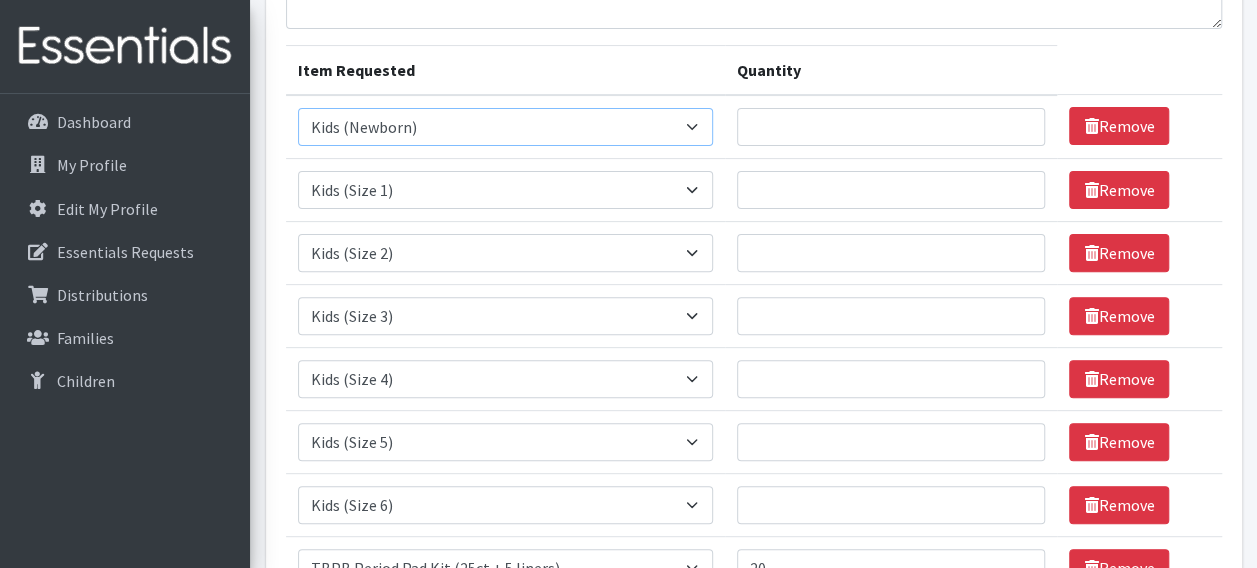 click on "Select an item
F&D Men L/XL (38-50in waist) x48
F&D Men S/M (28-40in waist) x56
F&D Women L/XL (38-50in waist) x40
F&D Women S/M (28-40in waist) x48
Fly&Dry Potty Kit- 2T/3T Boy
Fly&Dry Potty Kit- 2T/3T Girl
Fly&Dry Potty Kit- 3T/4T Boy
Fly&Dry Potty Kit- 3T/4T Girl
Fly&Dry Potty Kit- 4T/5T Boy
Kids (Newborn)
Kids (Size 1)
Kids (Size 2)
Kids (Size 3)
Kids (Size 4)
Kids (Size 5)
Kids (Size 6)
Kids Swim Diaper (Size 4)
Kids Swim Diaper (Size 5)
Pull-Ups Case 2T/3T x68
Pull-Ups Case 3T/4T x64
Pull-Ups Case 4T/5T x56
TBPB Period Pad Kit (25ct + 5 liners)
TBPB Period Tampon Kit (25ct + 5 liners)
Tidal Babe Only - Kit, Large Cup
Tidal Babe Only - Kit, Refill for Cup
Tidal Babe Only - Kit, Small Cup
Wipes Case 180/6 Small Packs x1080" at bounding box center [506, 127] 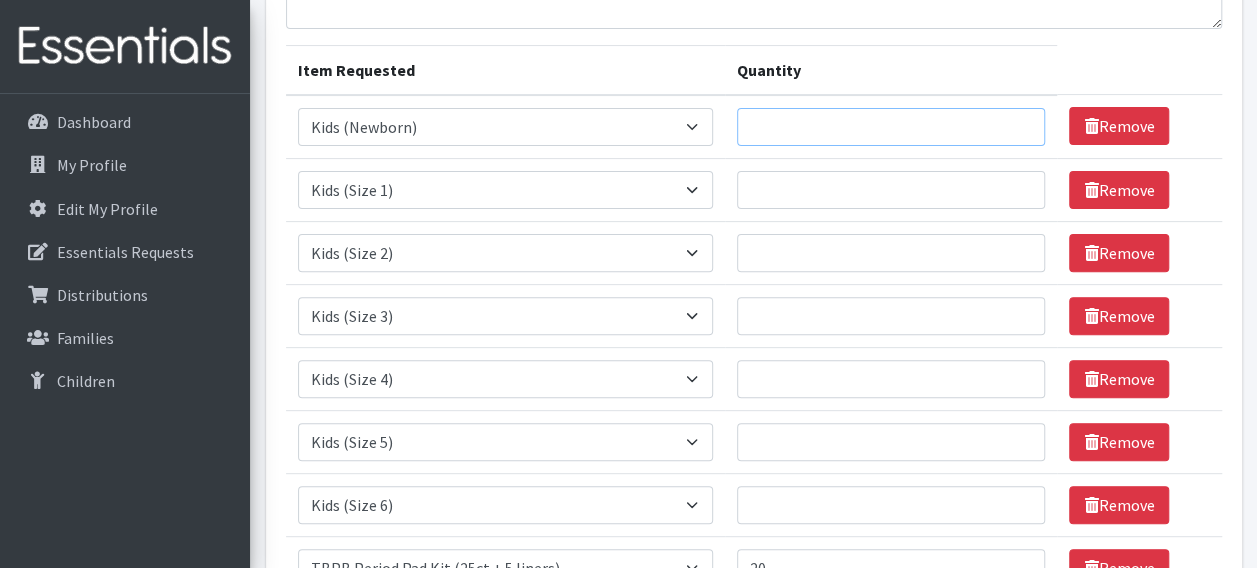click on "Quantity" at bounding box center (891, 127) 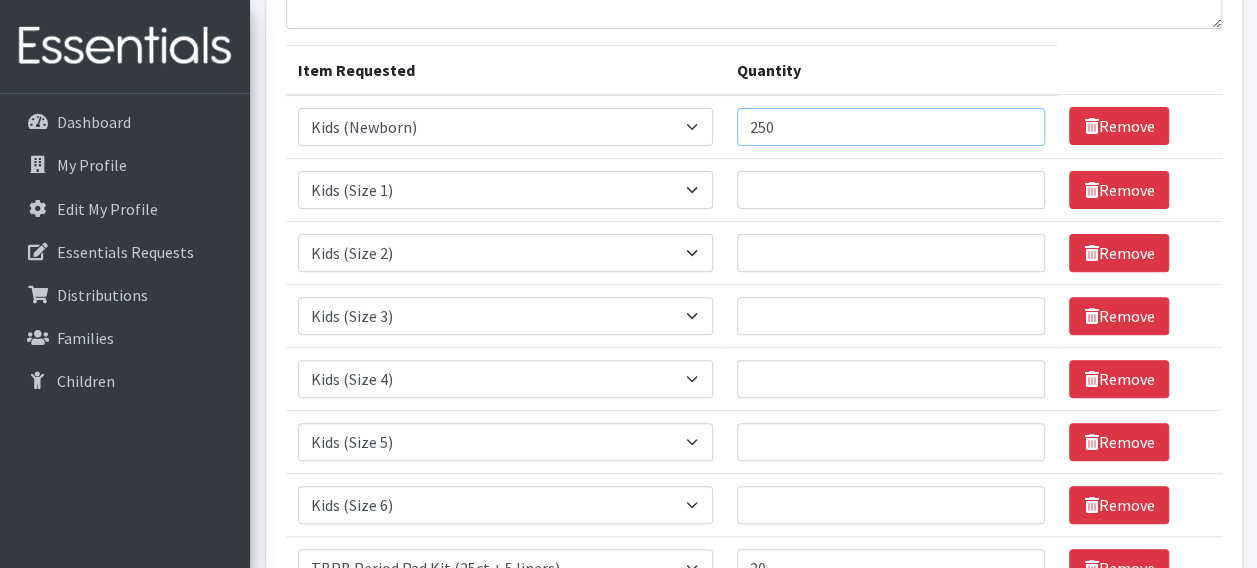 type on "250" 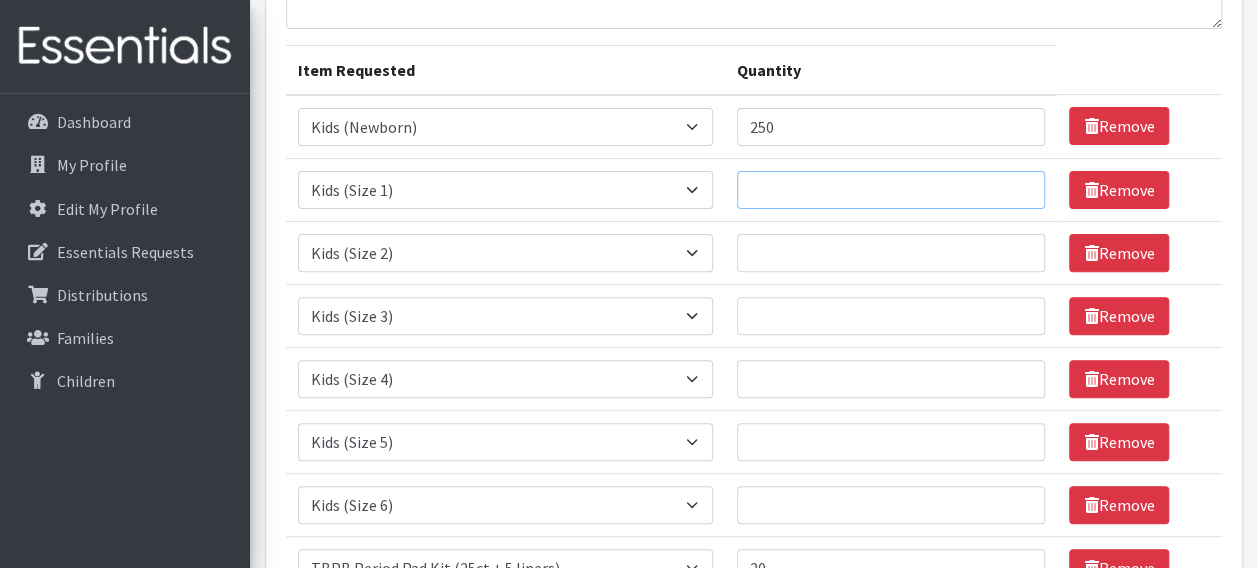 click on "Quantity" at bounding box center (891, 190) 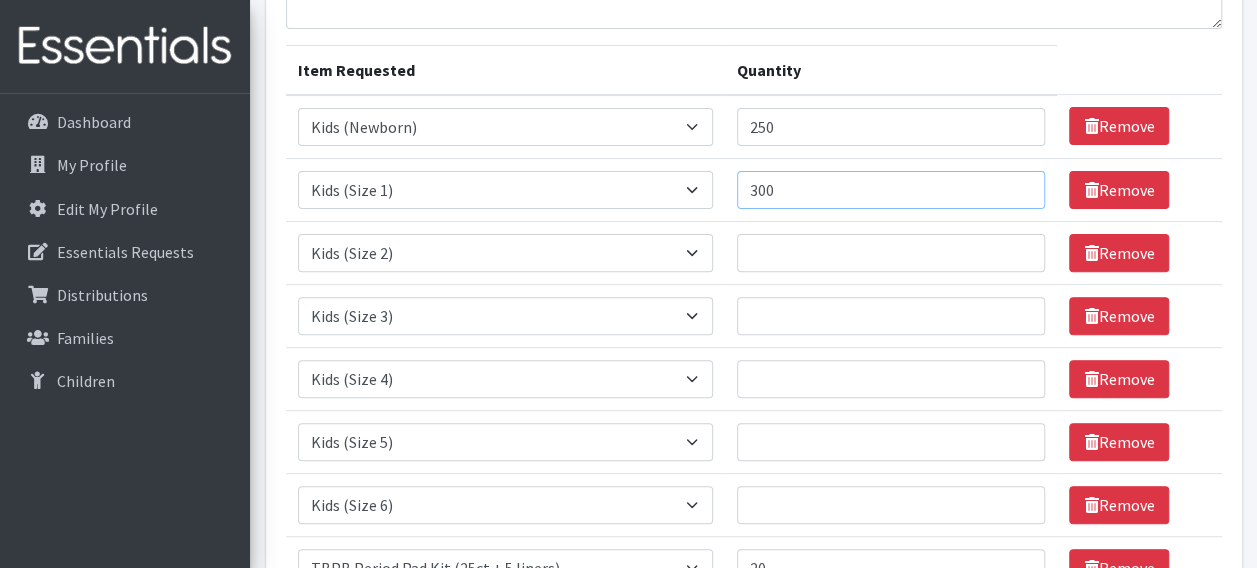 click on "300" at bounding box center (891, 190) 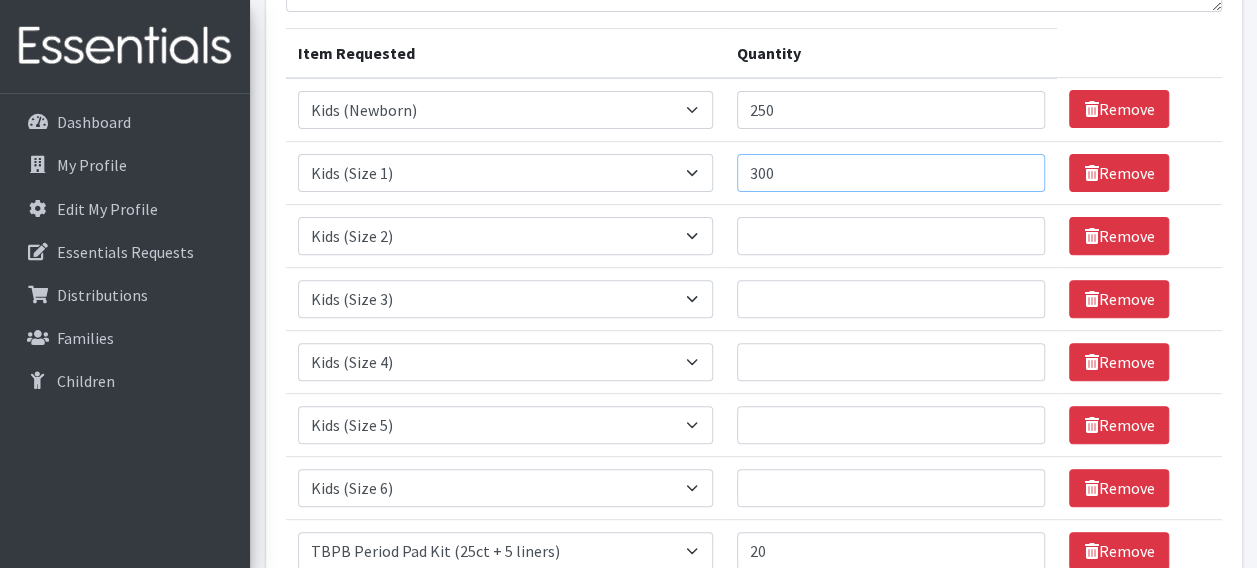 scroll, scrollTop: 240, scrollLeft: 0, axis: vertical 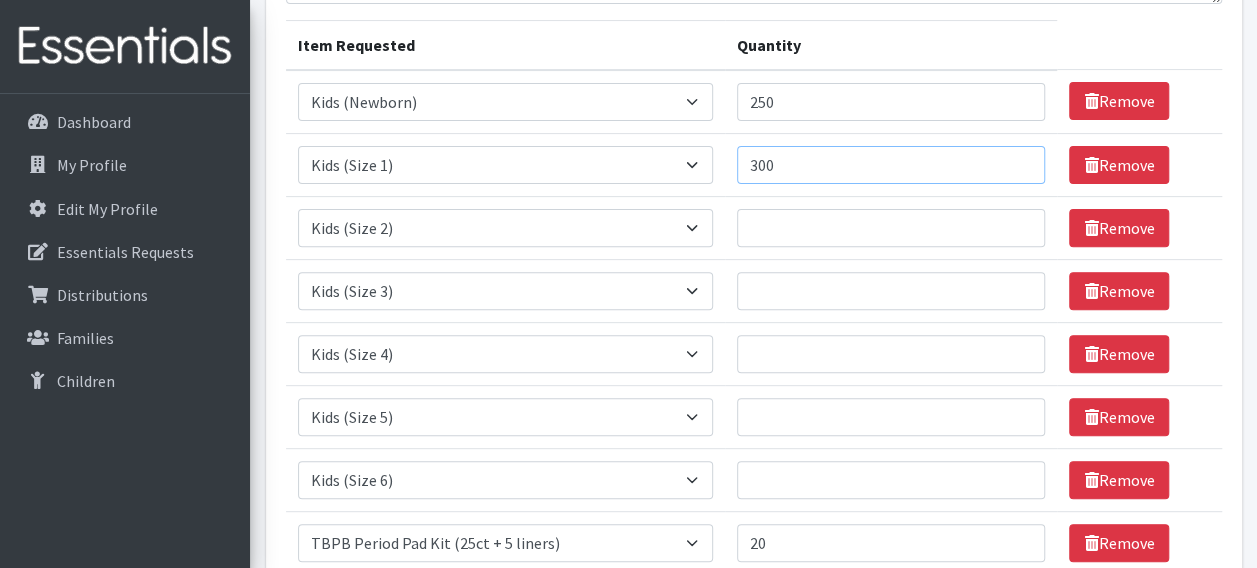 type on "300" 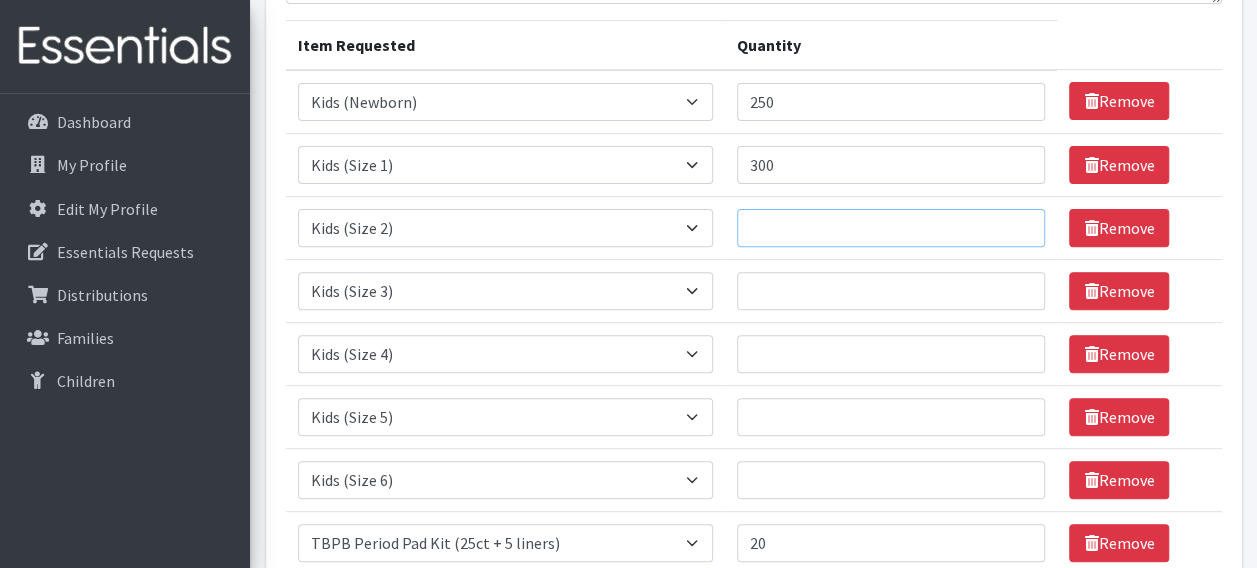 click on "Quantity" at bounding box center [891, 228] 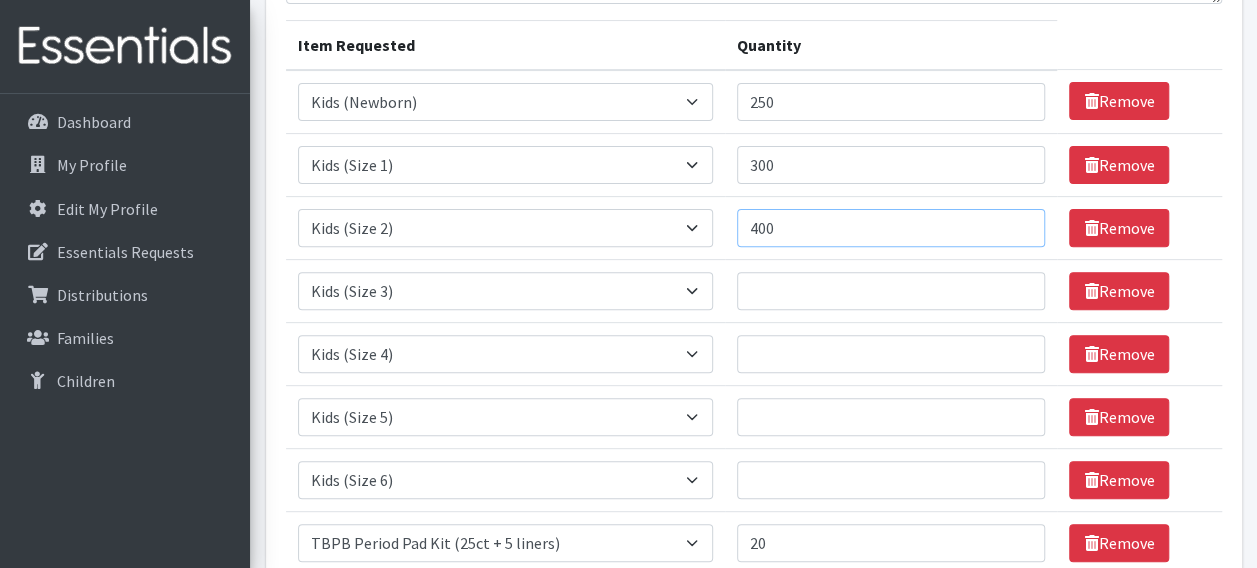 type on "400" 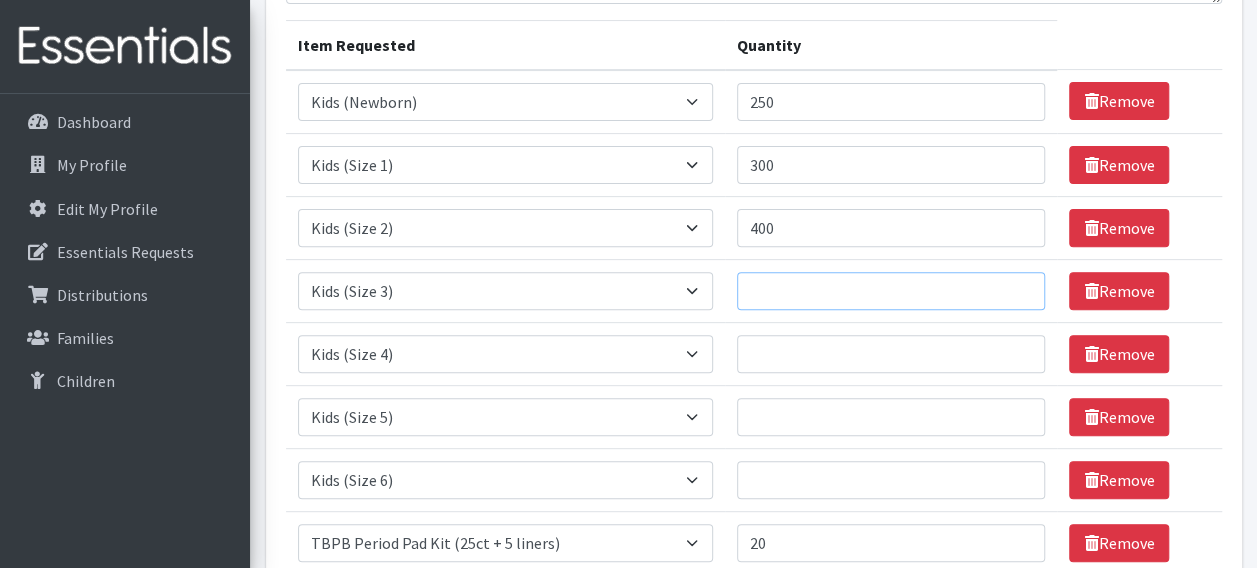 click on "Quantity" at bounding box center [891, 291] 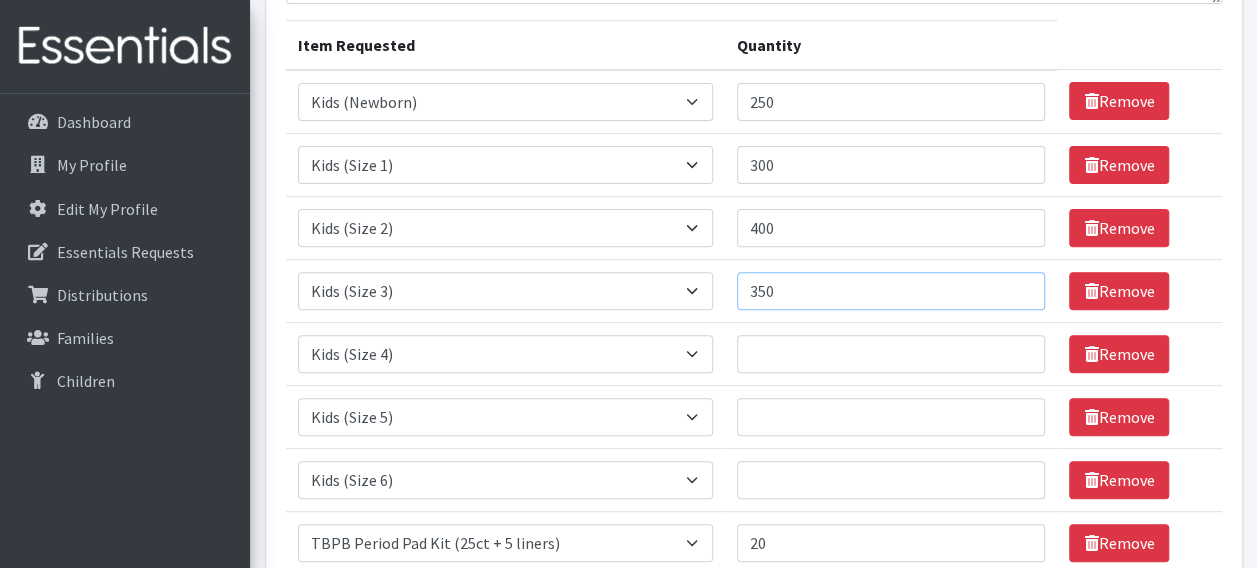 type on "350" 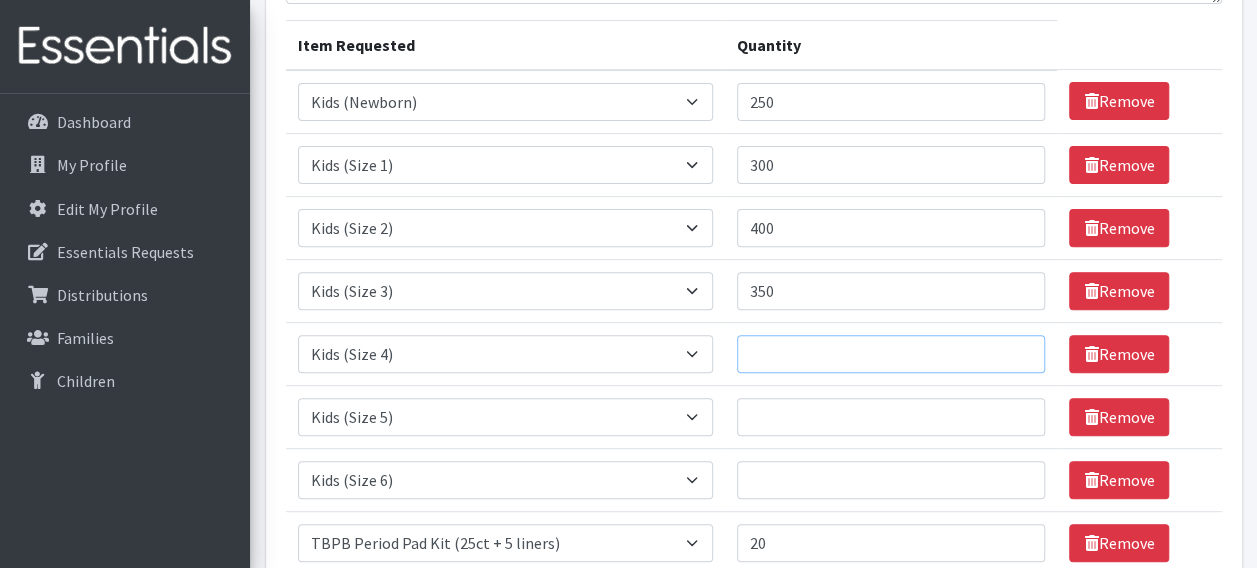 drag, startPoint x: 772, startPoint y: 346, endPoint x: 774, endPoint y: 360, distance: 14.142136 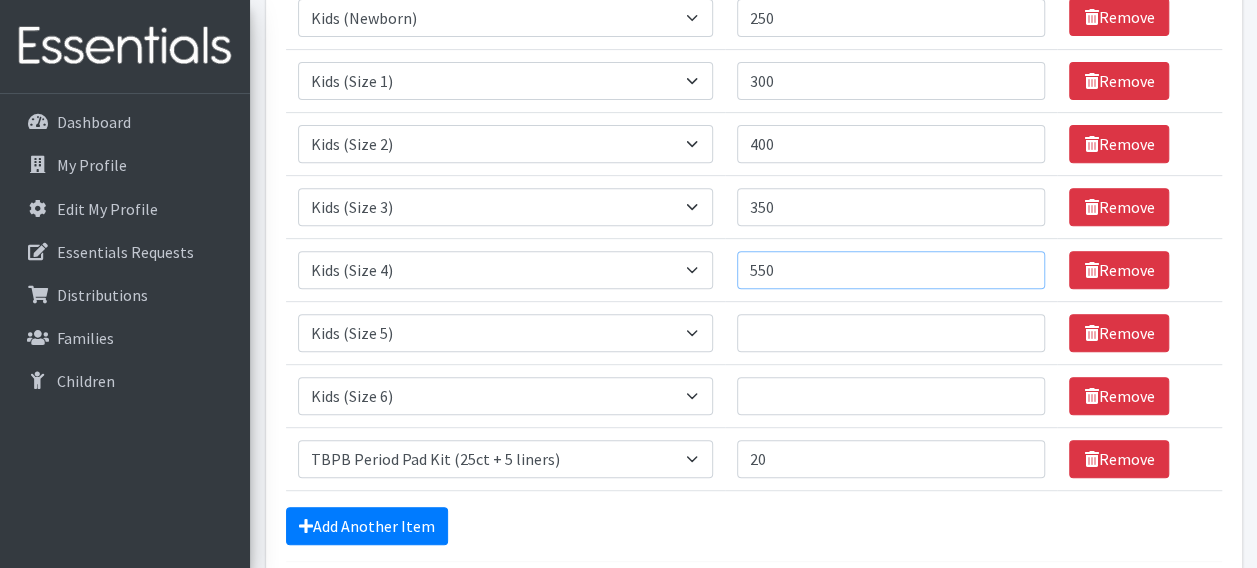 scroll, scrollTop: 329, scrollLeft: 0, axis: vertical 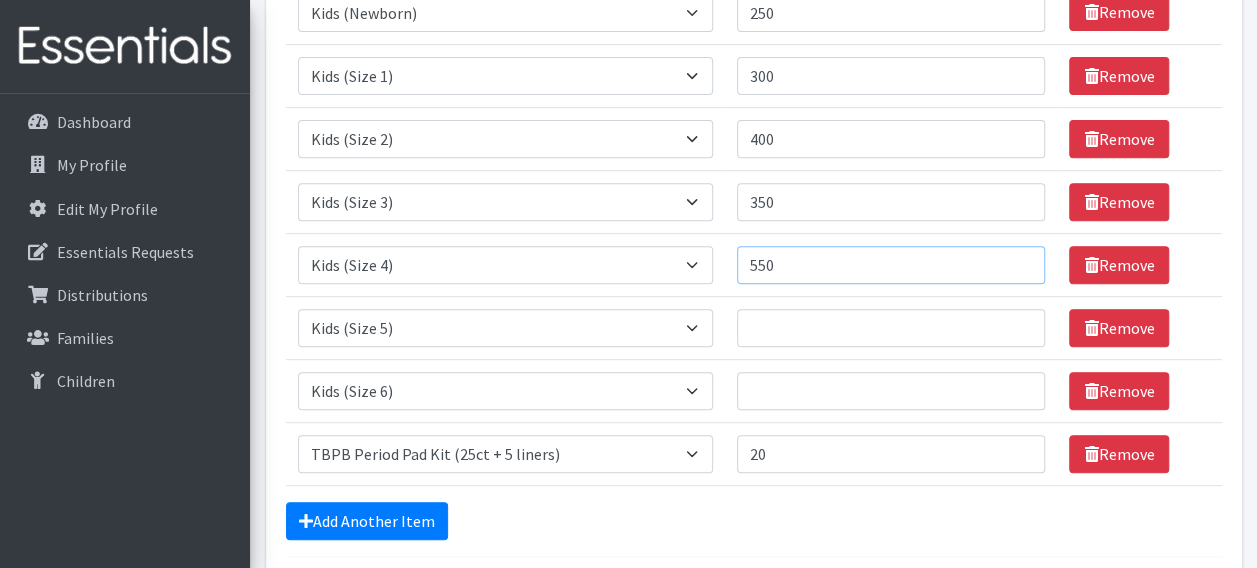 type on "550" 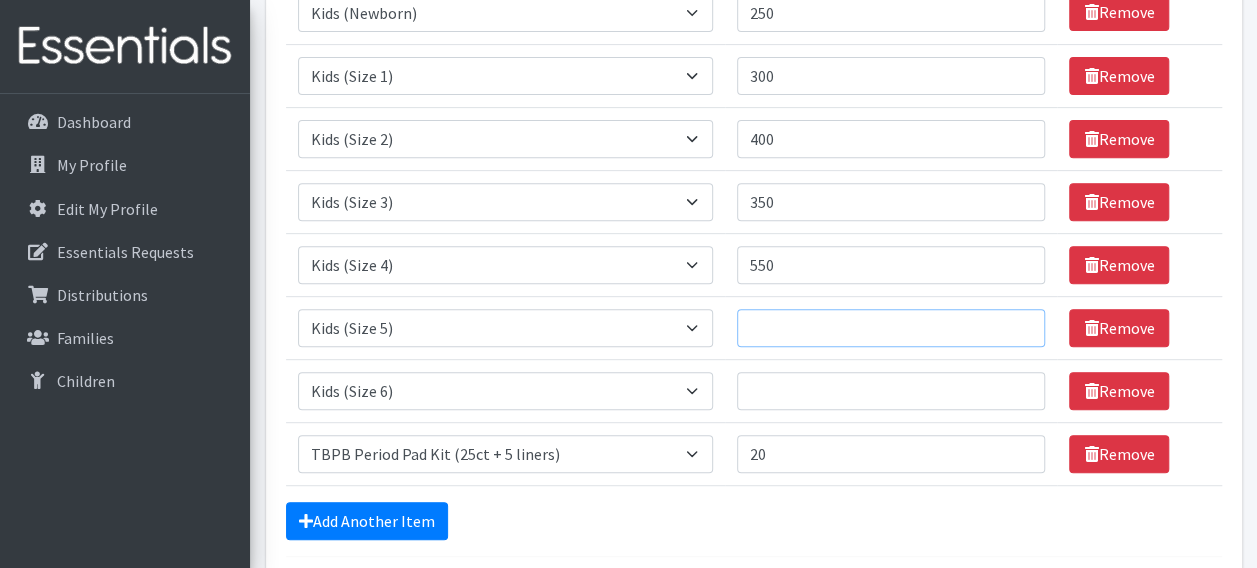 click on "Quantity" at bounding box center (891, 328) 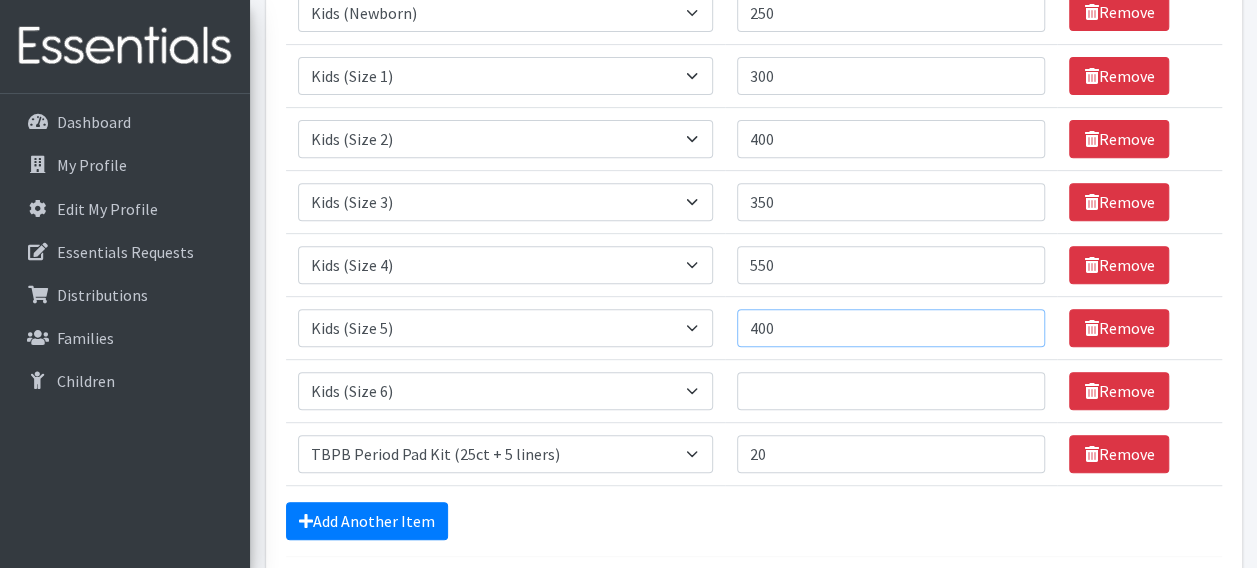 type on "400" 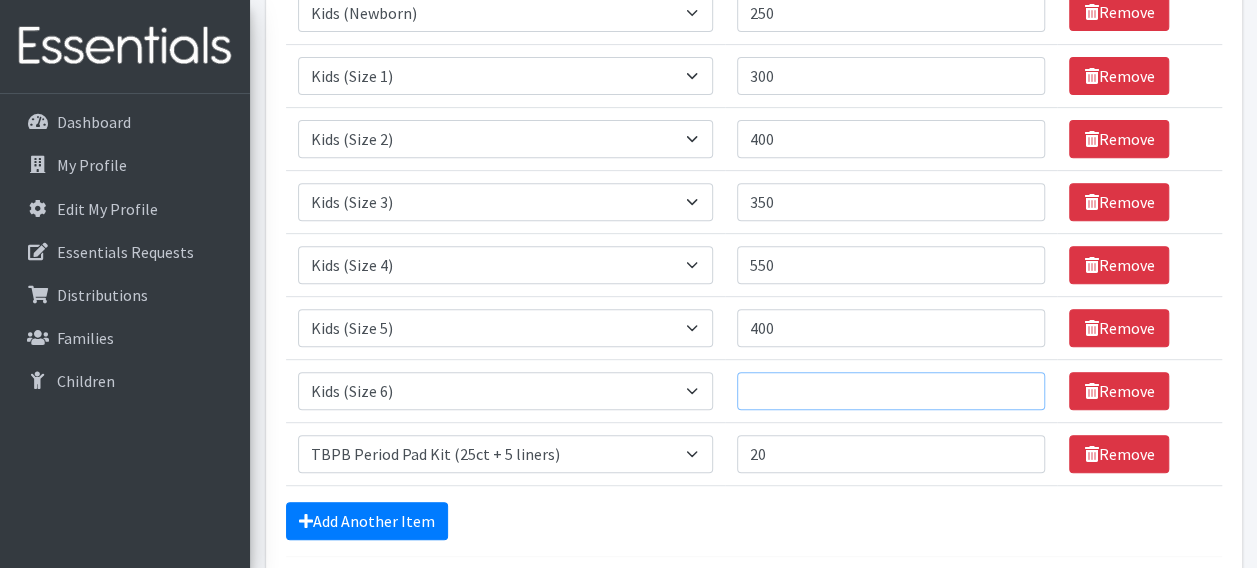 click on "Quantity" at bounding box center (891, 391) 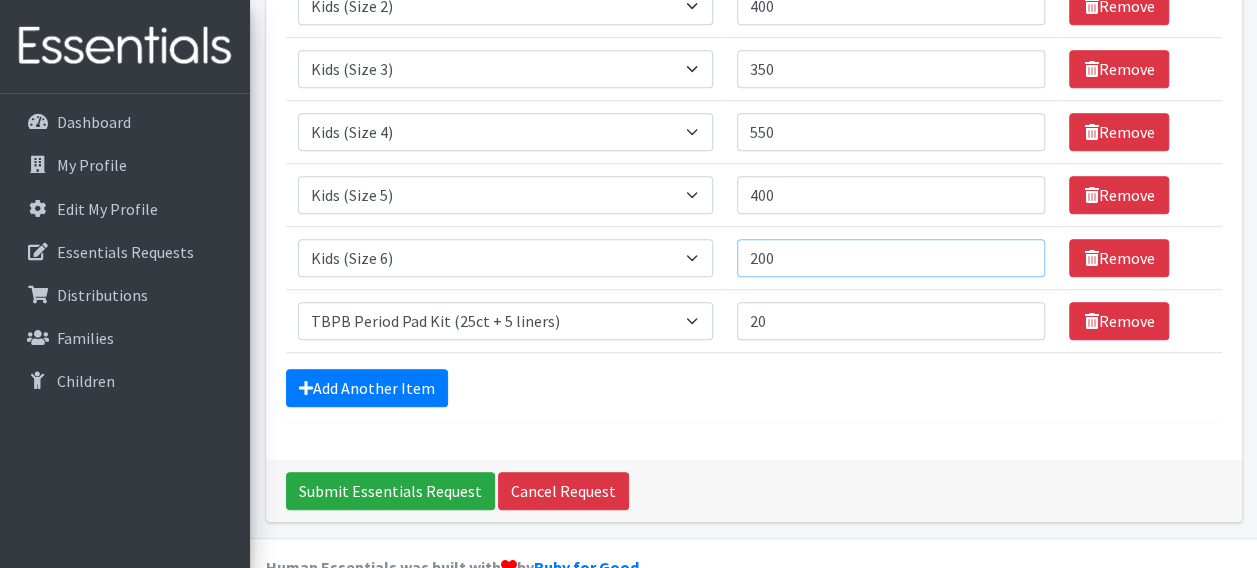 scroll, scrollTop: 459, scrollLeft: 0, axis: vertical 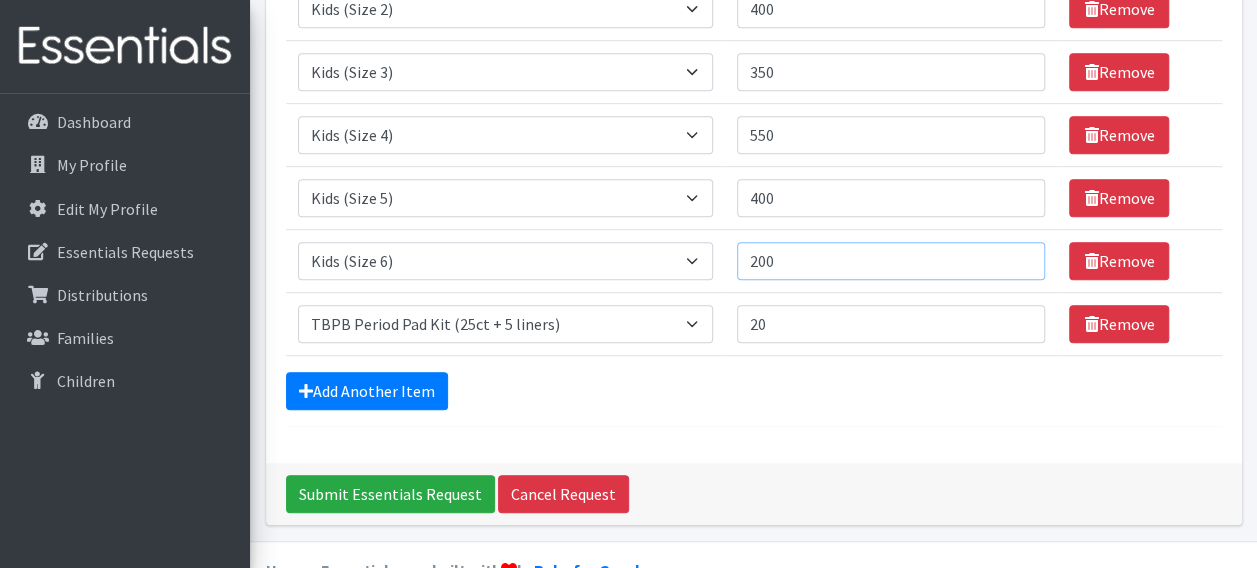 type on "200" 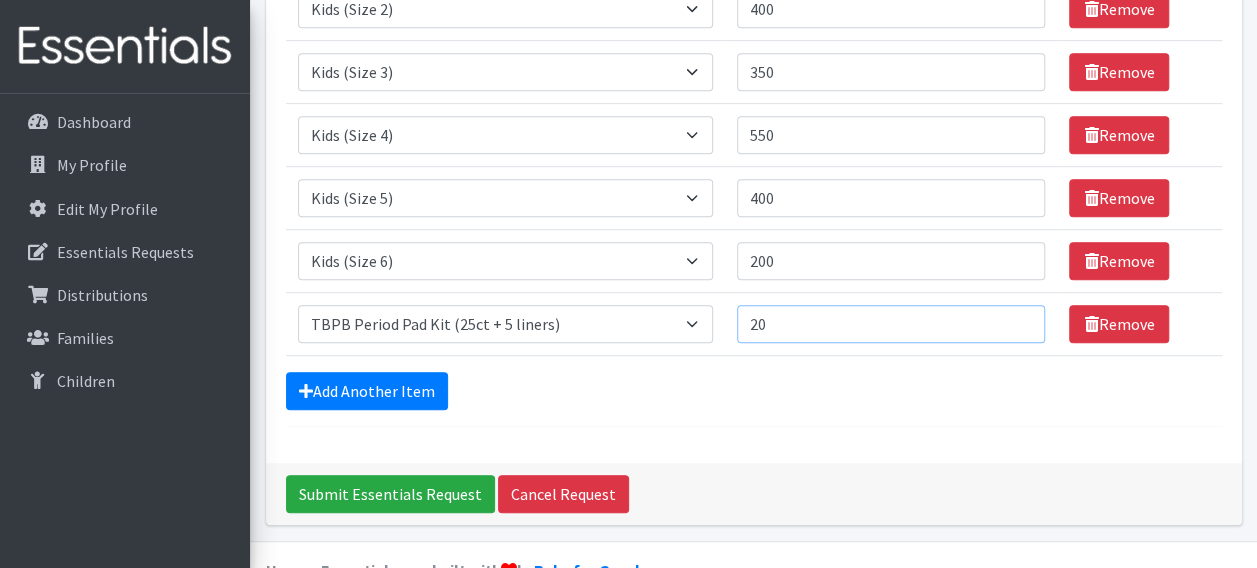 click on "20" at bounding box center (891, 324) 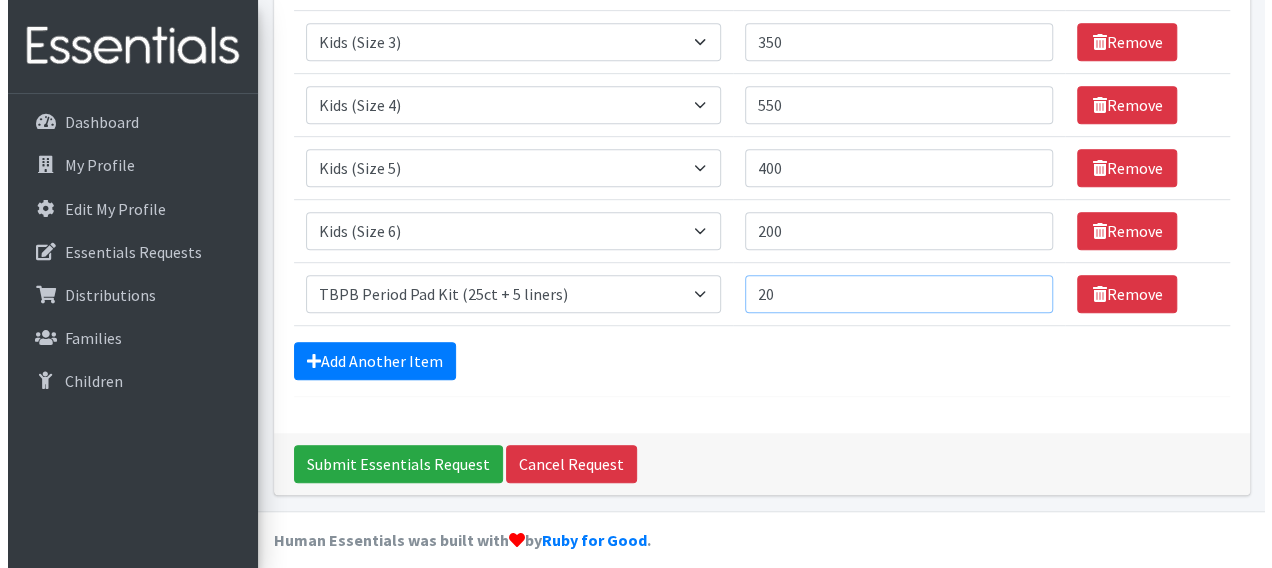 scroll, scrollTop: 501, scrollLeft: 0, axis: vertical 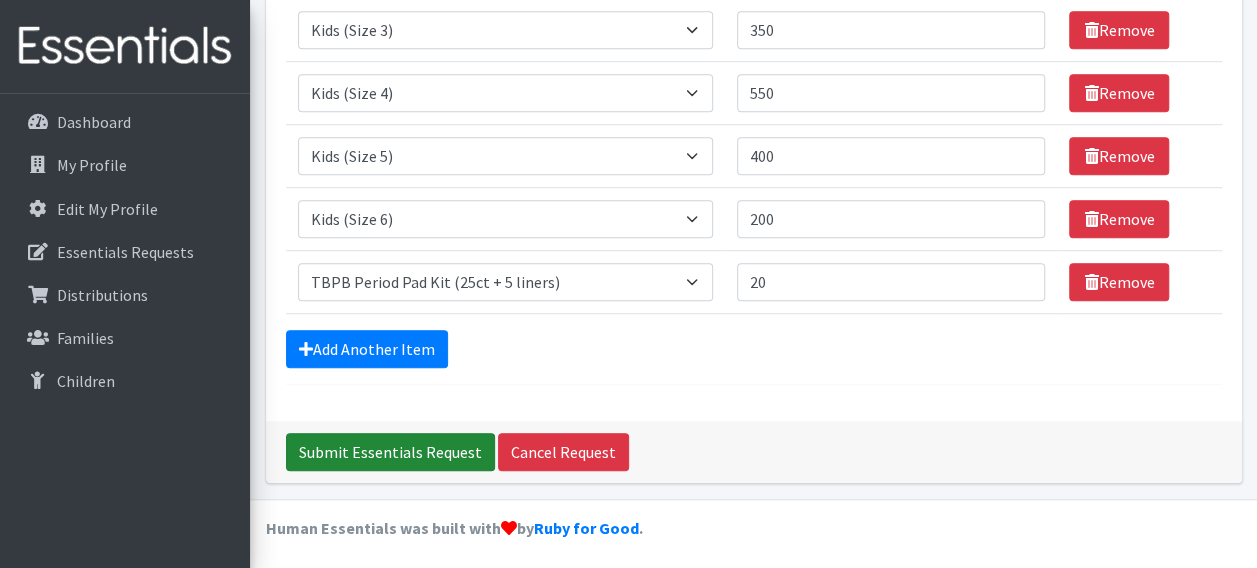 click on "Submit Essentials Request" at bounding box center [390, 452] 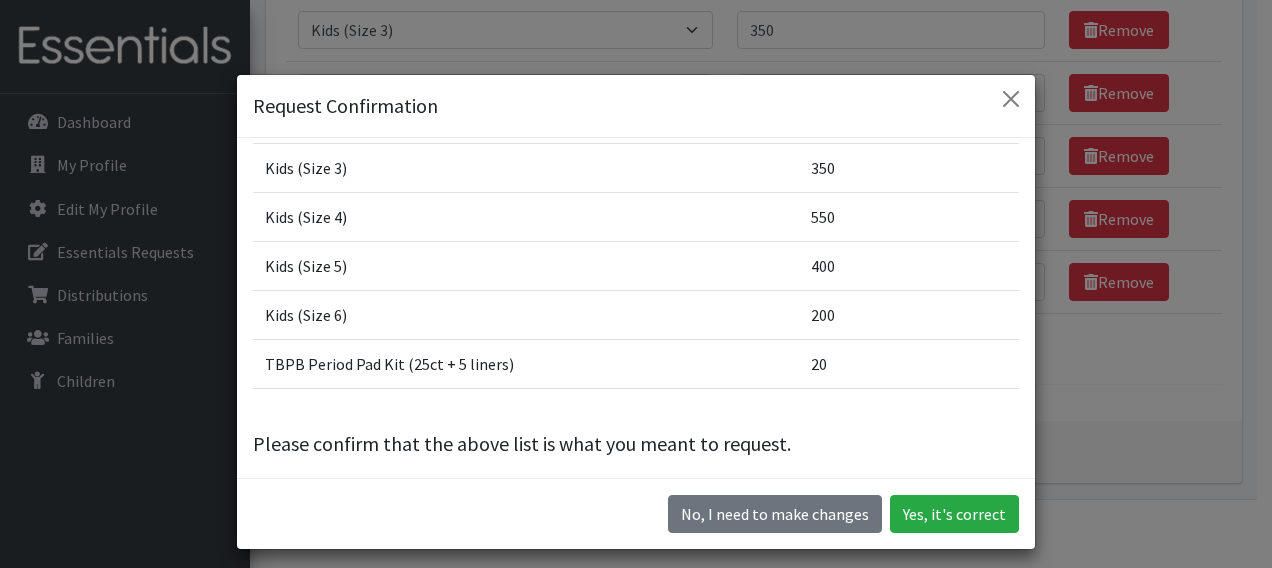 scroll, scrollTop: 217, scrollLeft: 0, axis: vertical 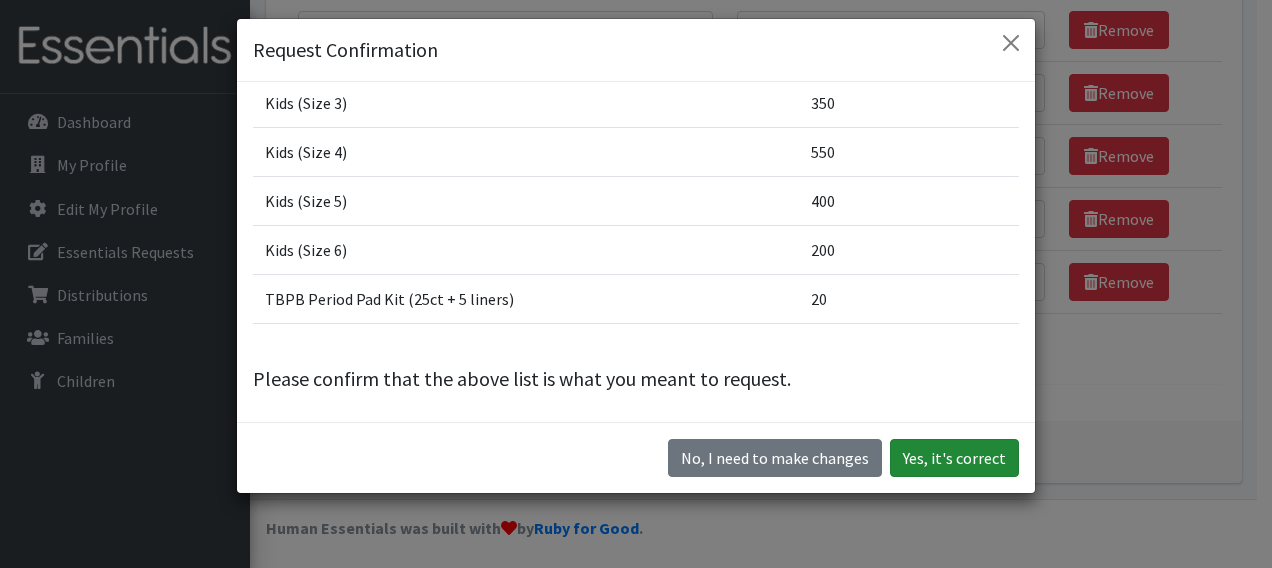 click on "Yes, it's correct" at bounding box center [954, 458] 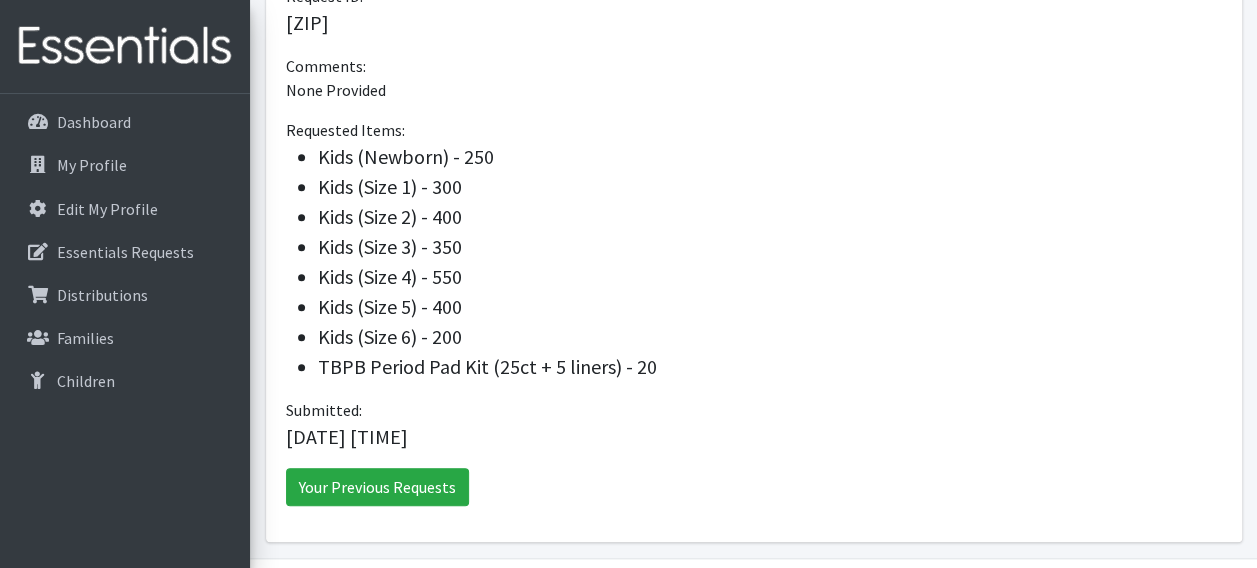 scroll, scrollTop: 659, scrollLeft: 0, axis: vertical 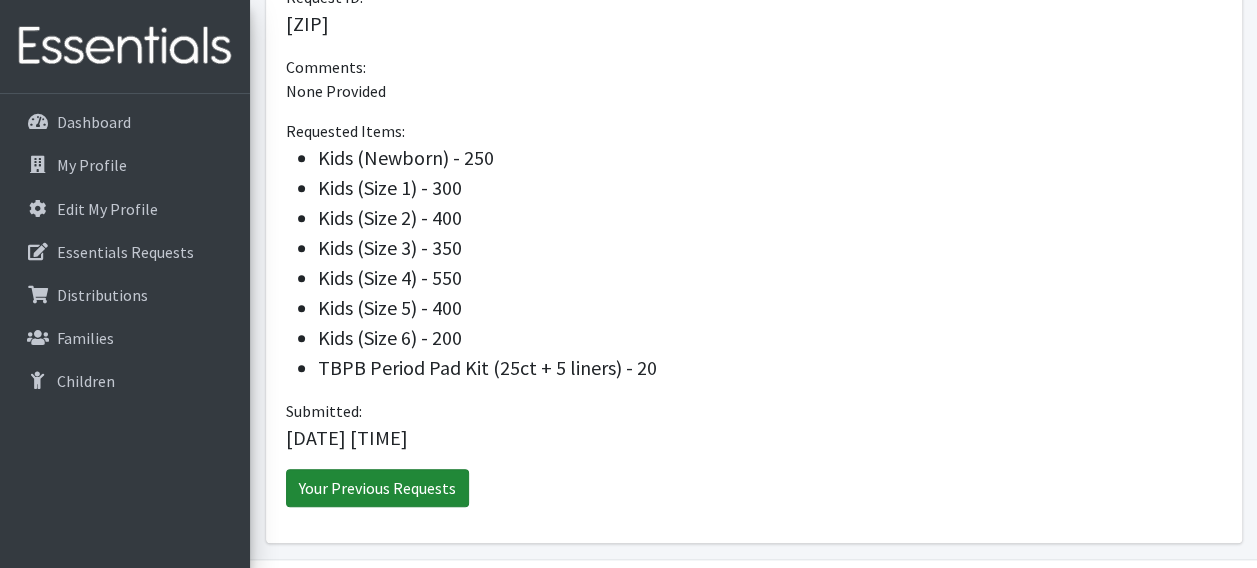 click on "Your Previous Requests" at bounding box center [377, 488] 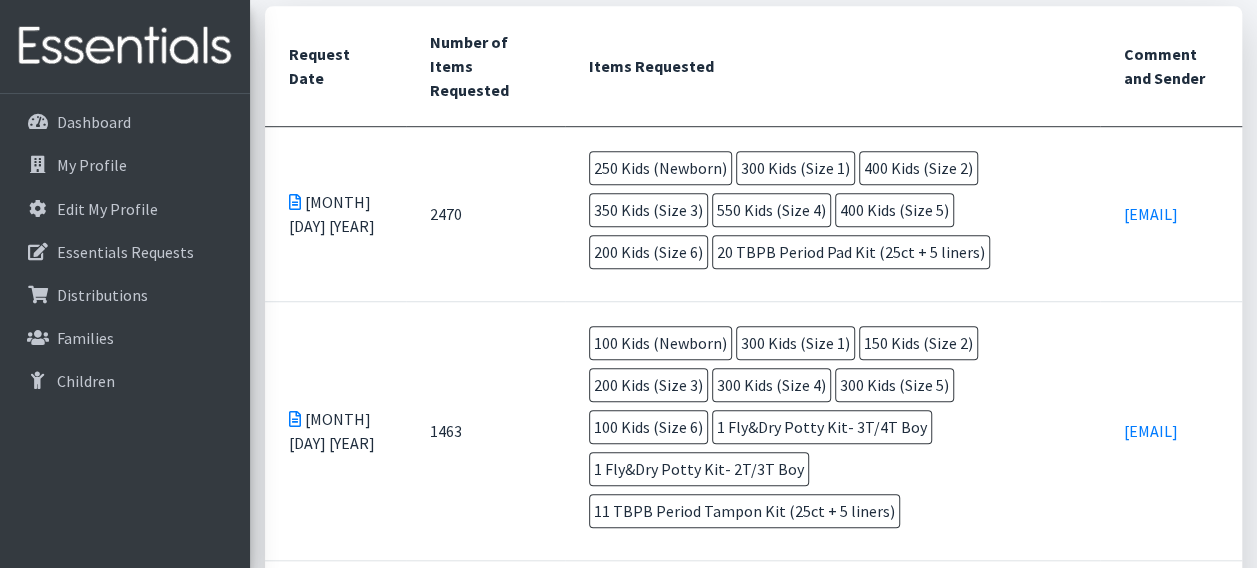 scroll, scrollTop: 587, scrollLeft: 0, axis: vertical 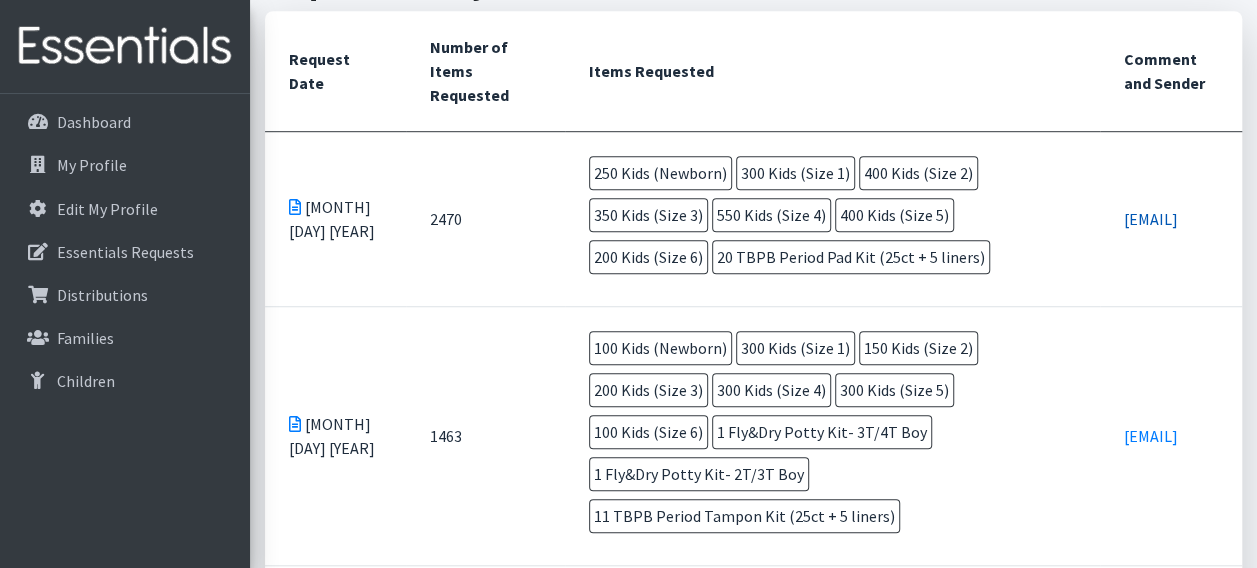 click on "[EMAIL]" at bounding box center [1151, 219] 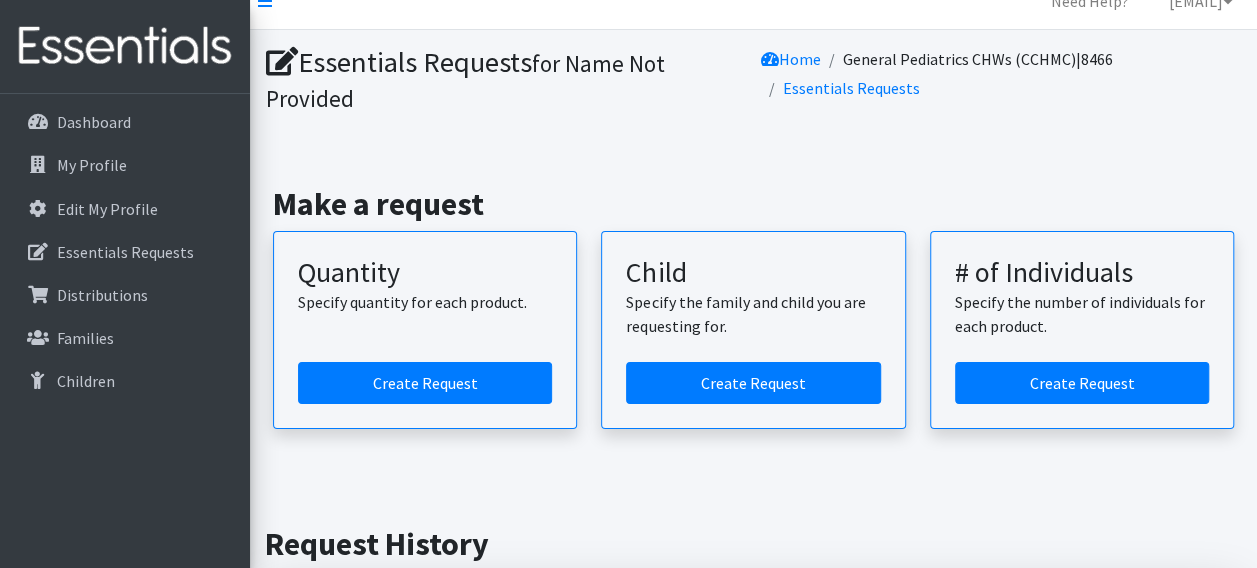 scroll, scrollTop: 0, scrollLeft: 0, axis: both 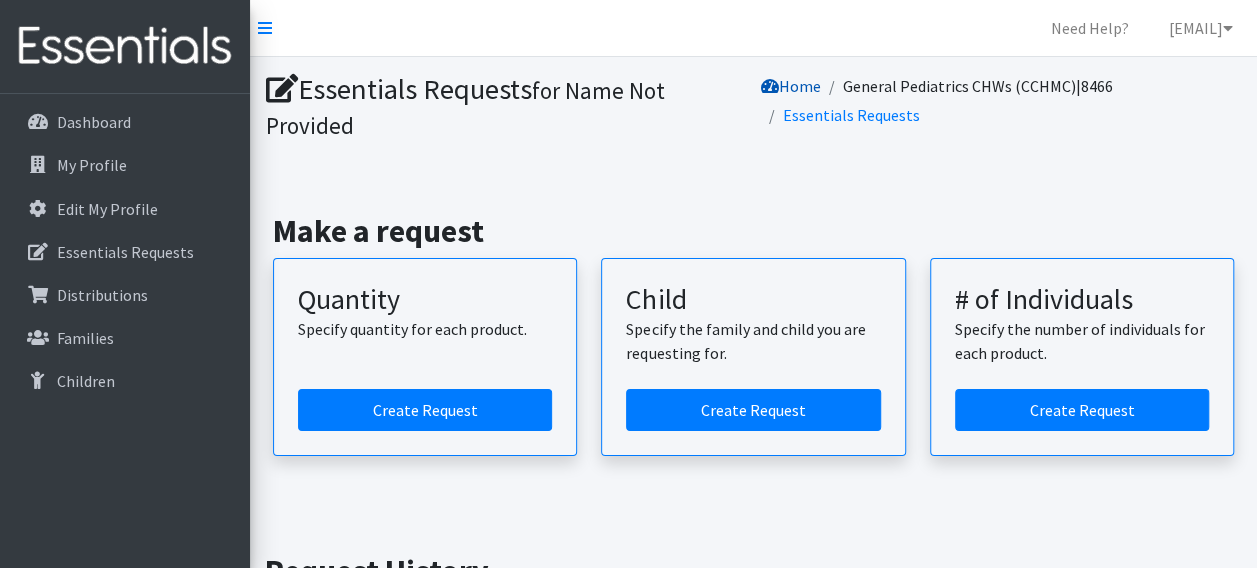 click on "Home" at bounding box center (791, 86) 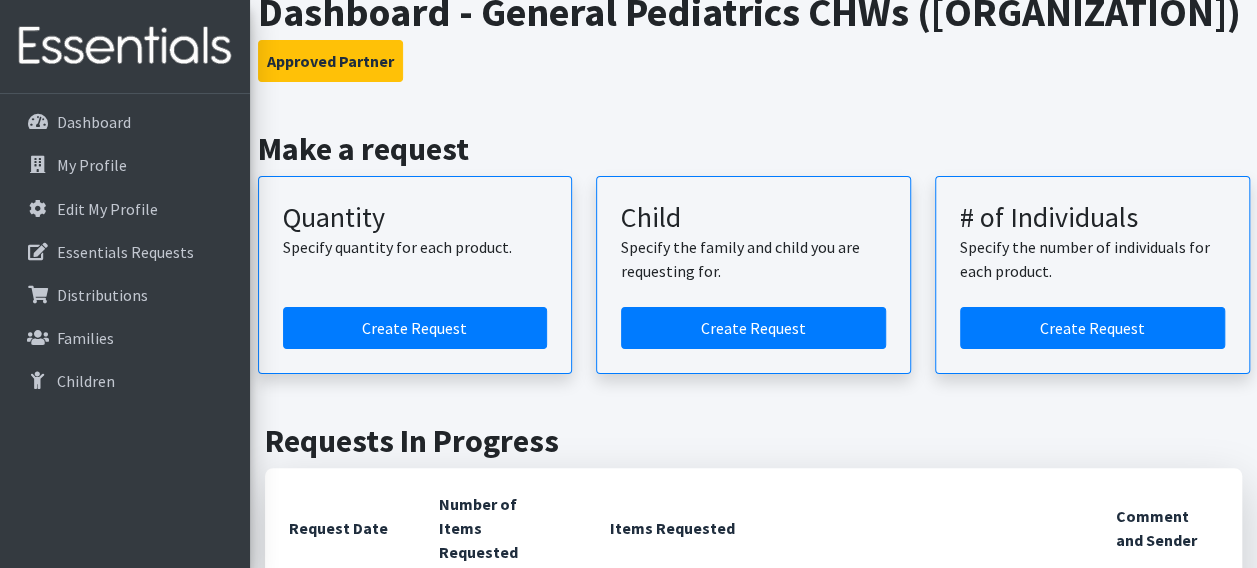 scroll, scrollTop: 0, scrollLeft: 0, axis: both 